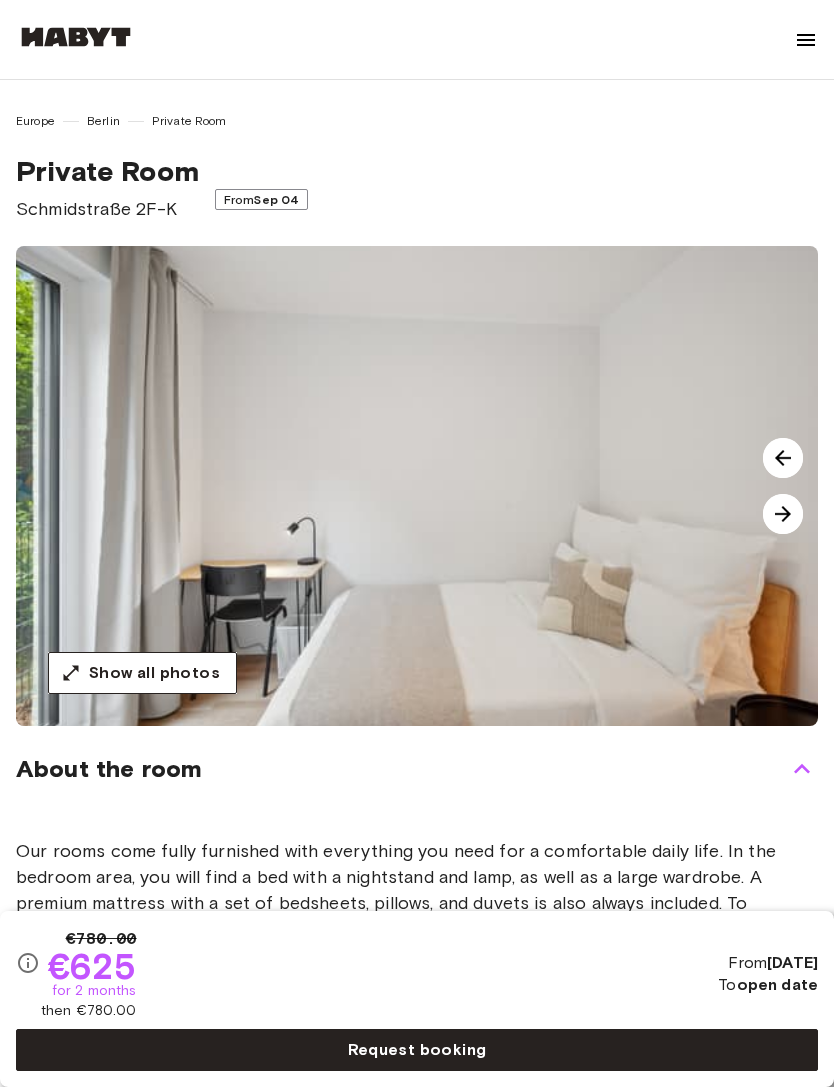 scroll, scrollTop: 0, scrollLeft: 0, axis: both 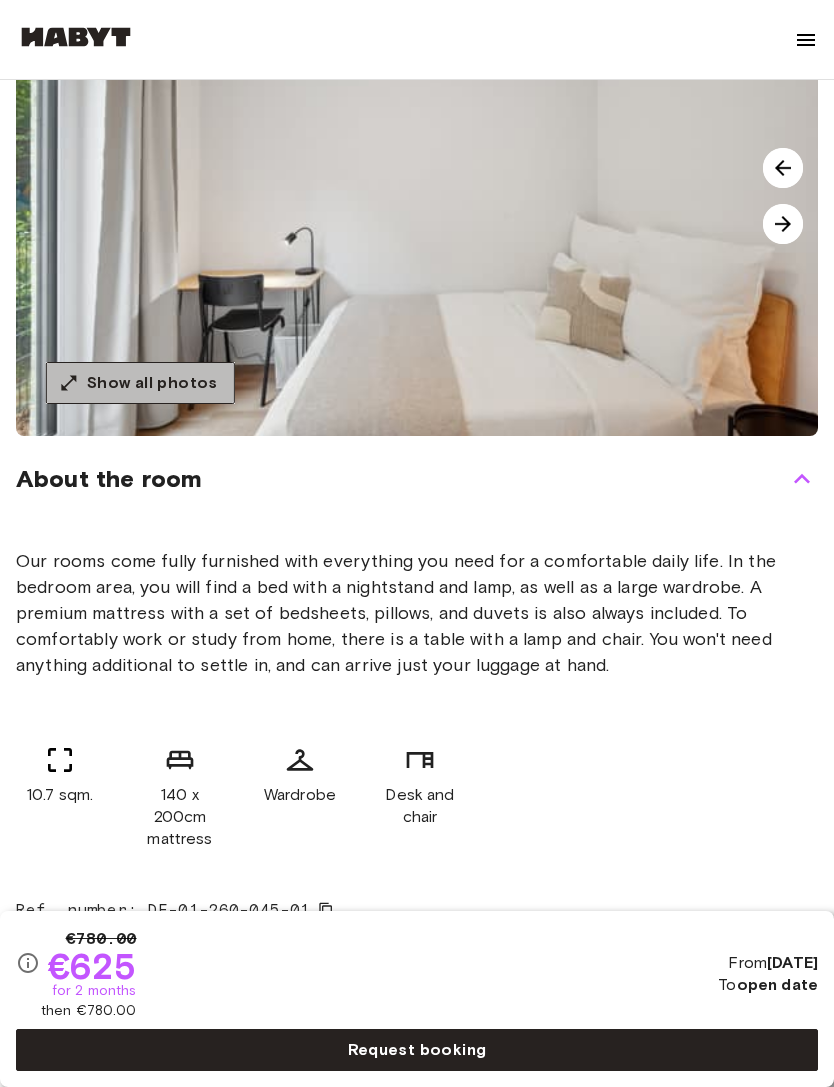 click on "Show all photos" at bounding box center (152, 383) 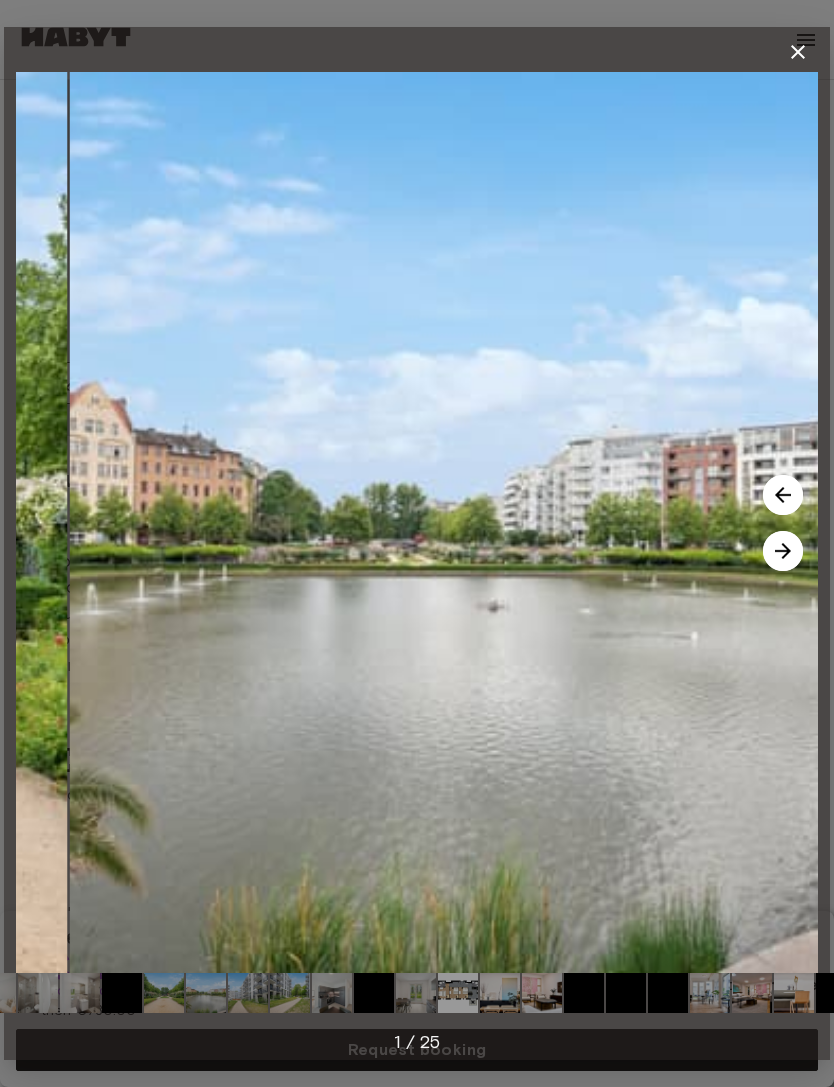 click 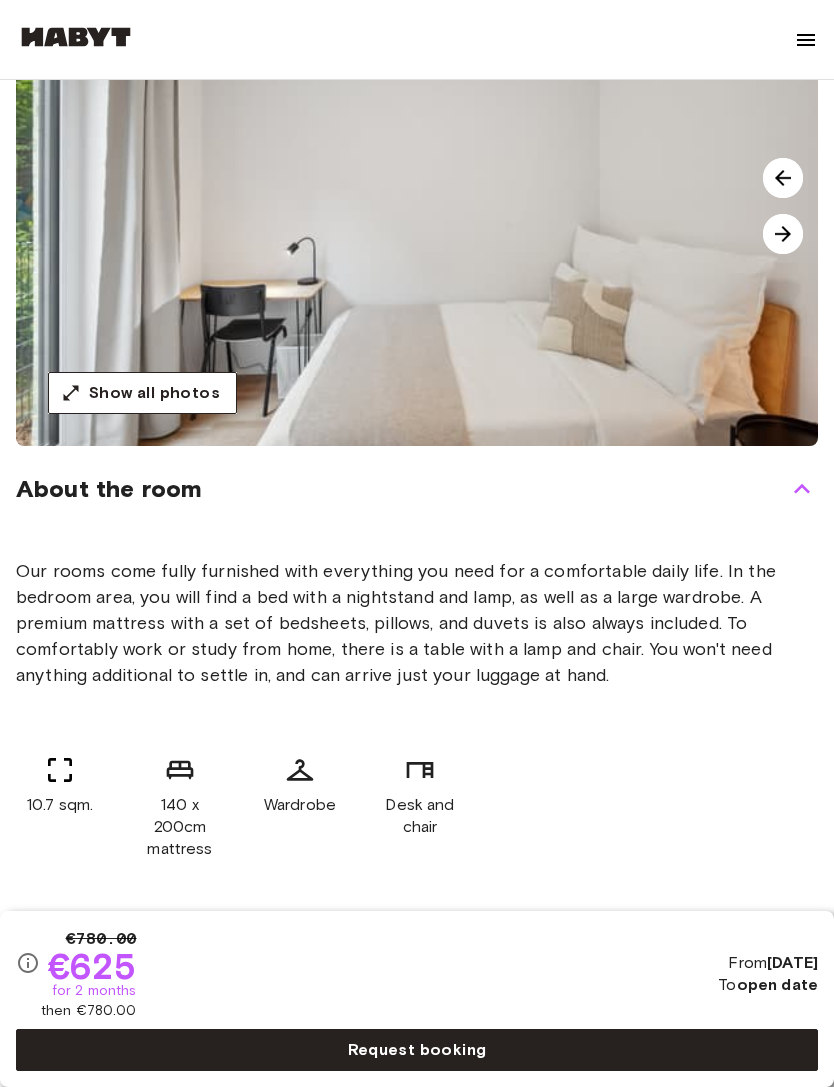 scroll, scrollTop: 316, scrollLeft: 0, axis: vertical 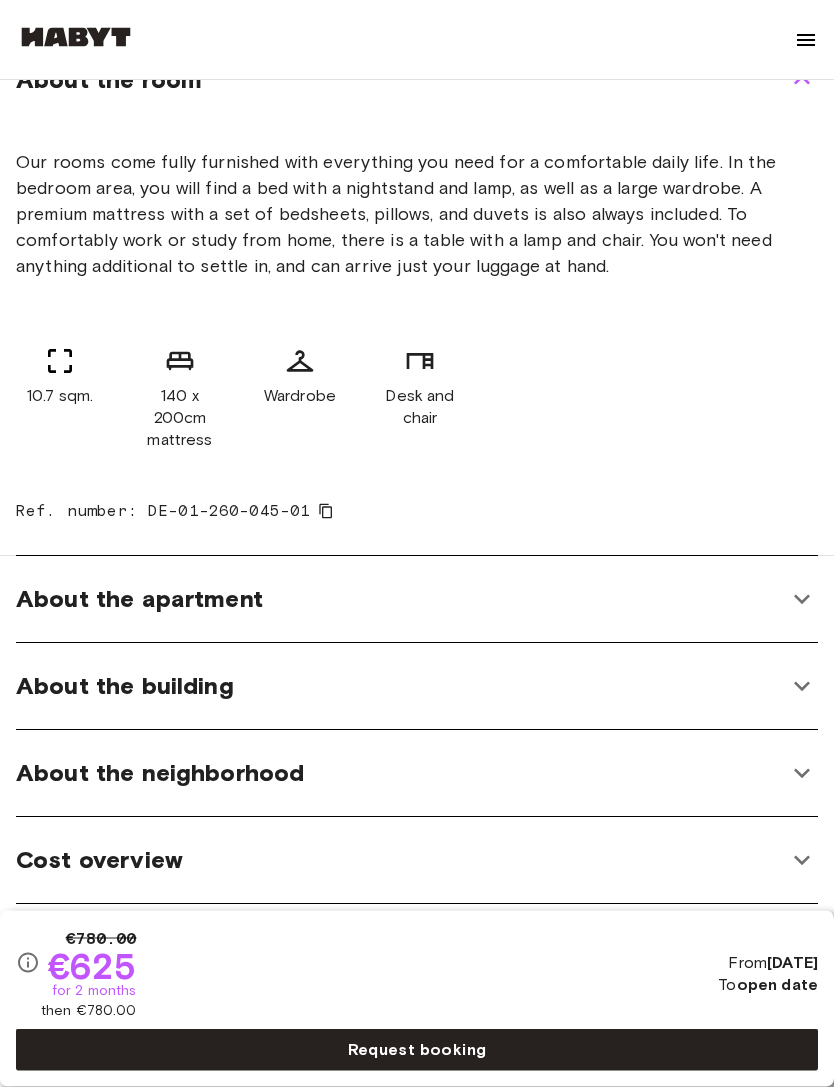 click on "About the apartment" at bounding box center [401, 600] 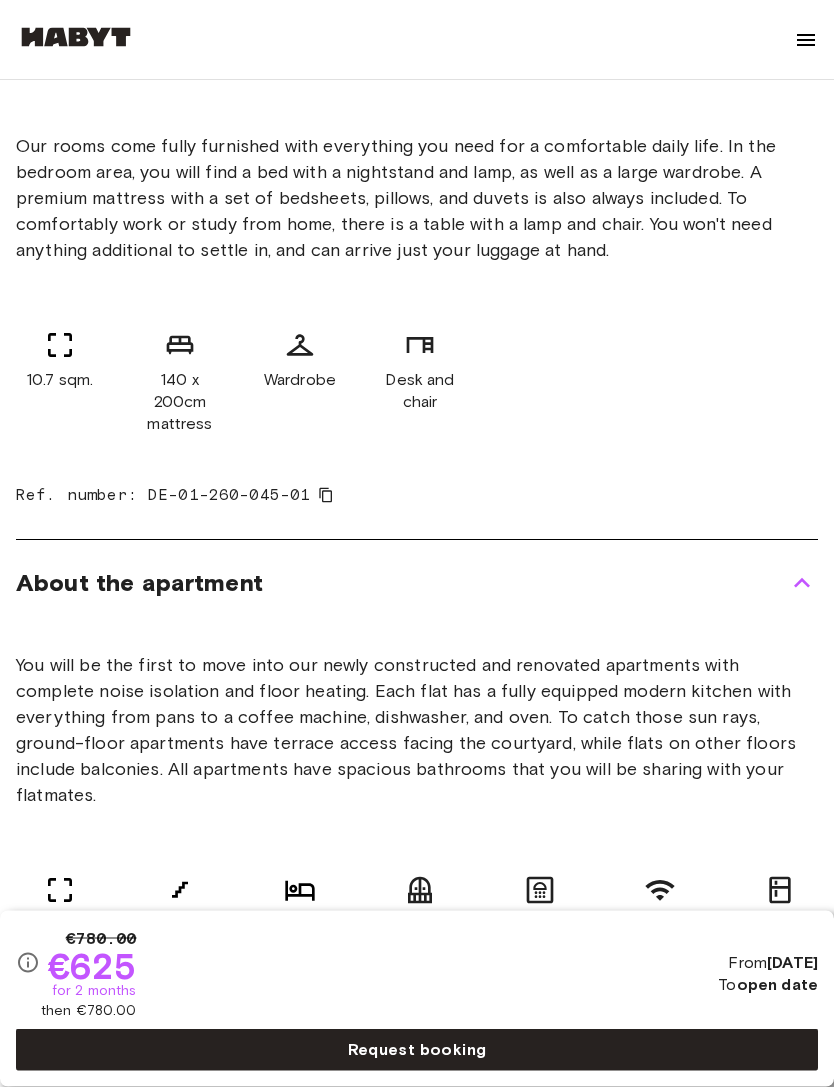 scroll, scrollTop: 706, scrollLeft: 0, axis: vertical 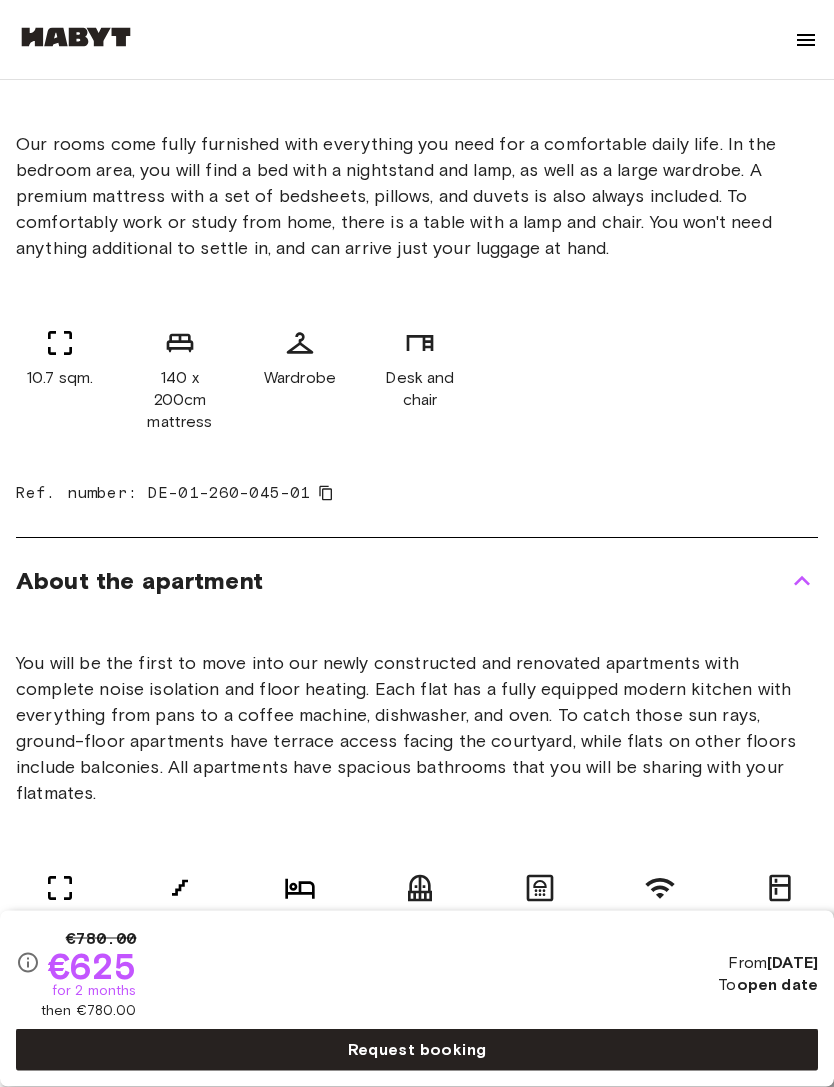 click on "About the apartment" at bounding box center (417, 582) 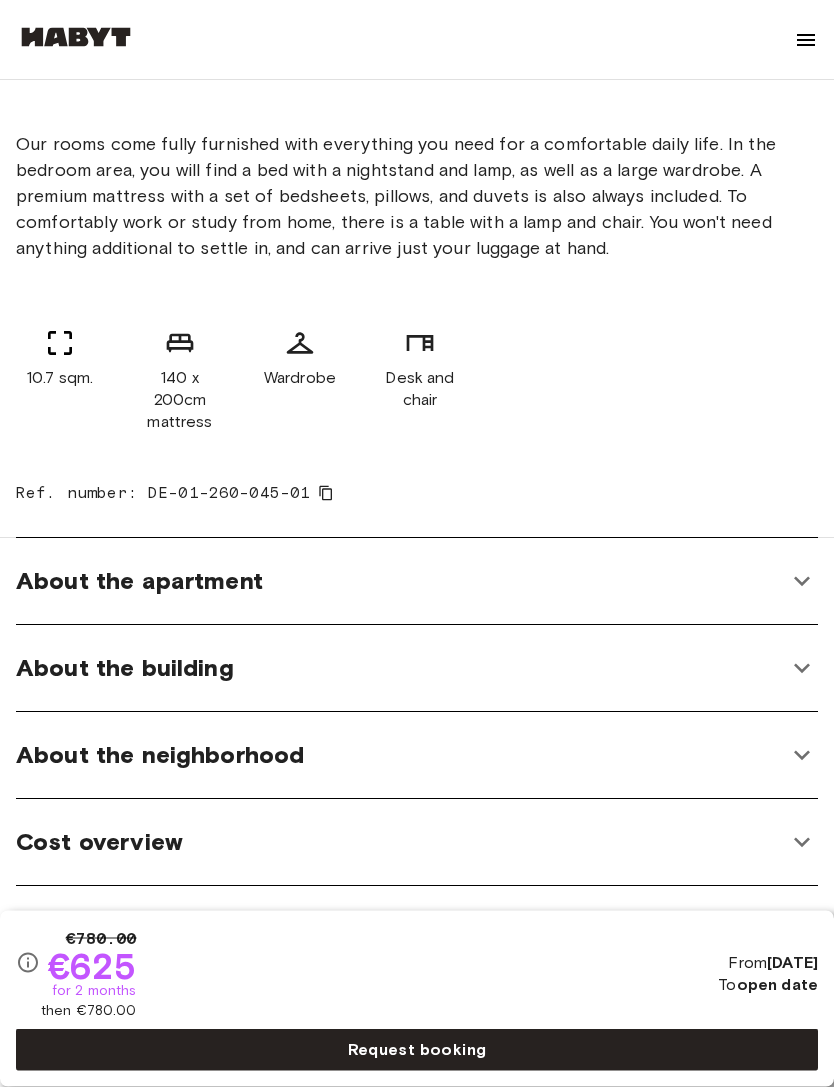 scroll, scrollTop: 707, scrollLeft: 0, axis: vertical 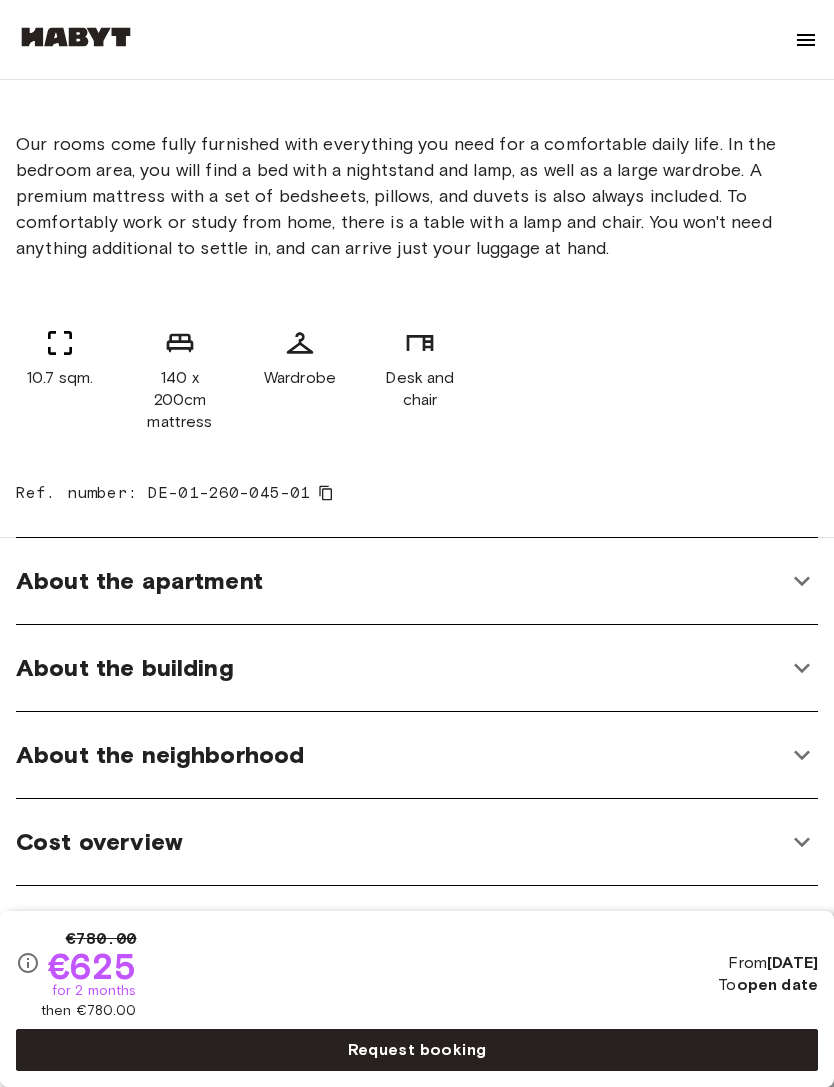 click on "About the building" at bounding box center [401, 668] 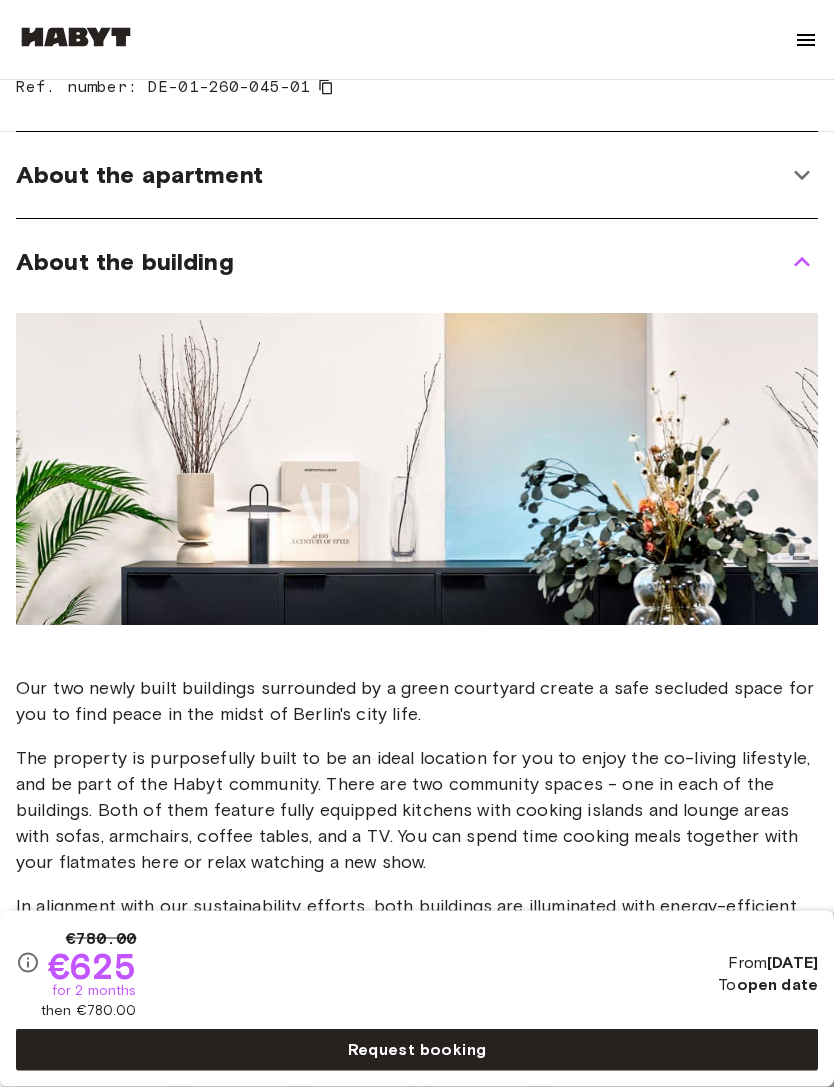 click on "About the building" at bounding box center [417, 263] 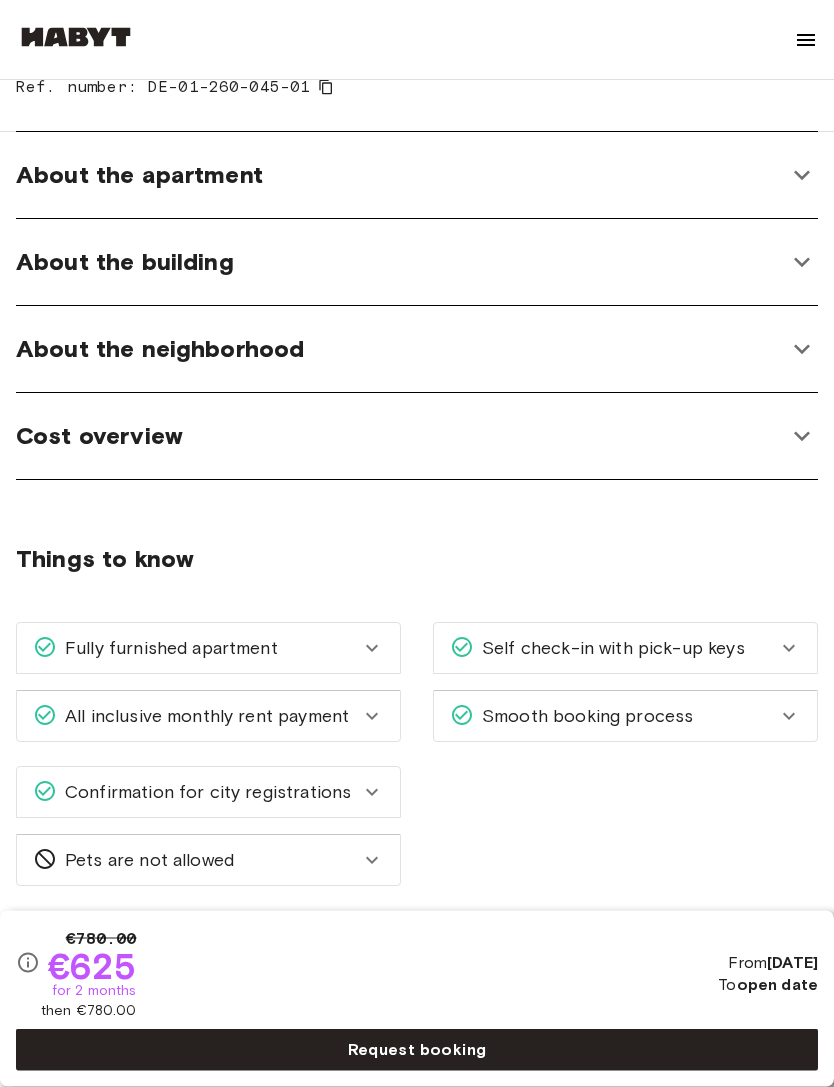 scroll, scrollTop: 1113, scrollLeft: 0, axis: vertical 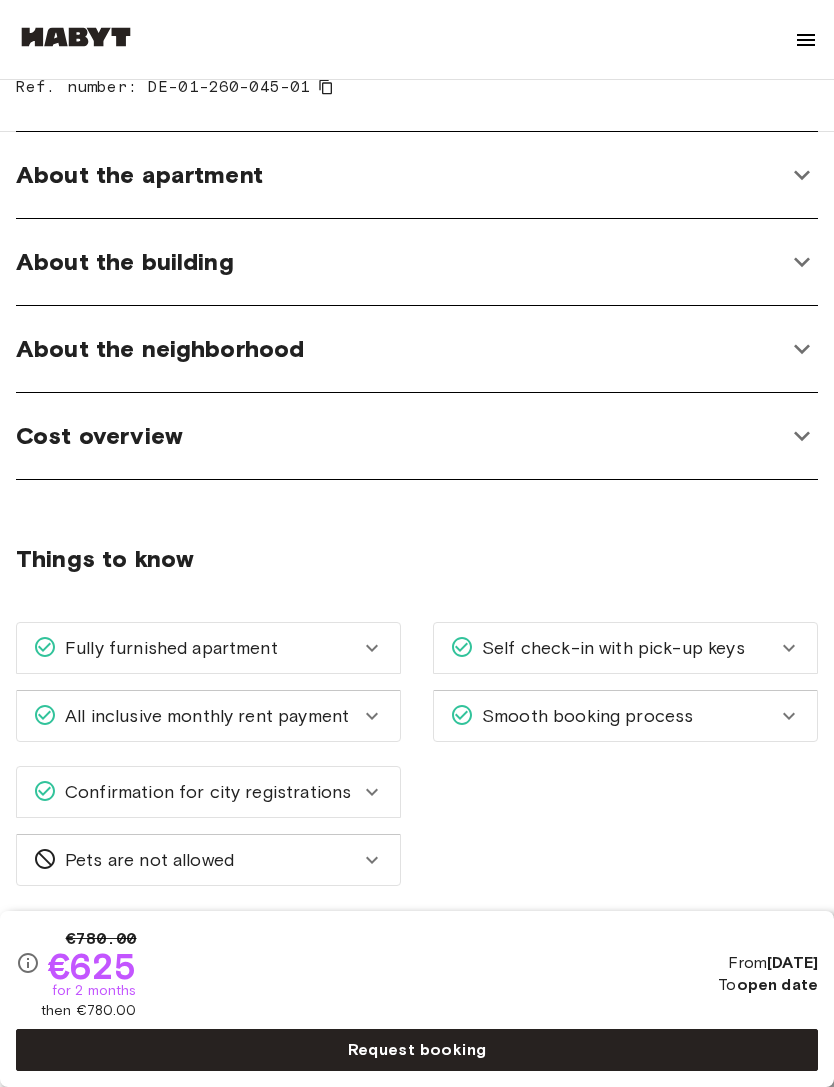 click on "Cost overview" at bounding box center [99, 436] 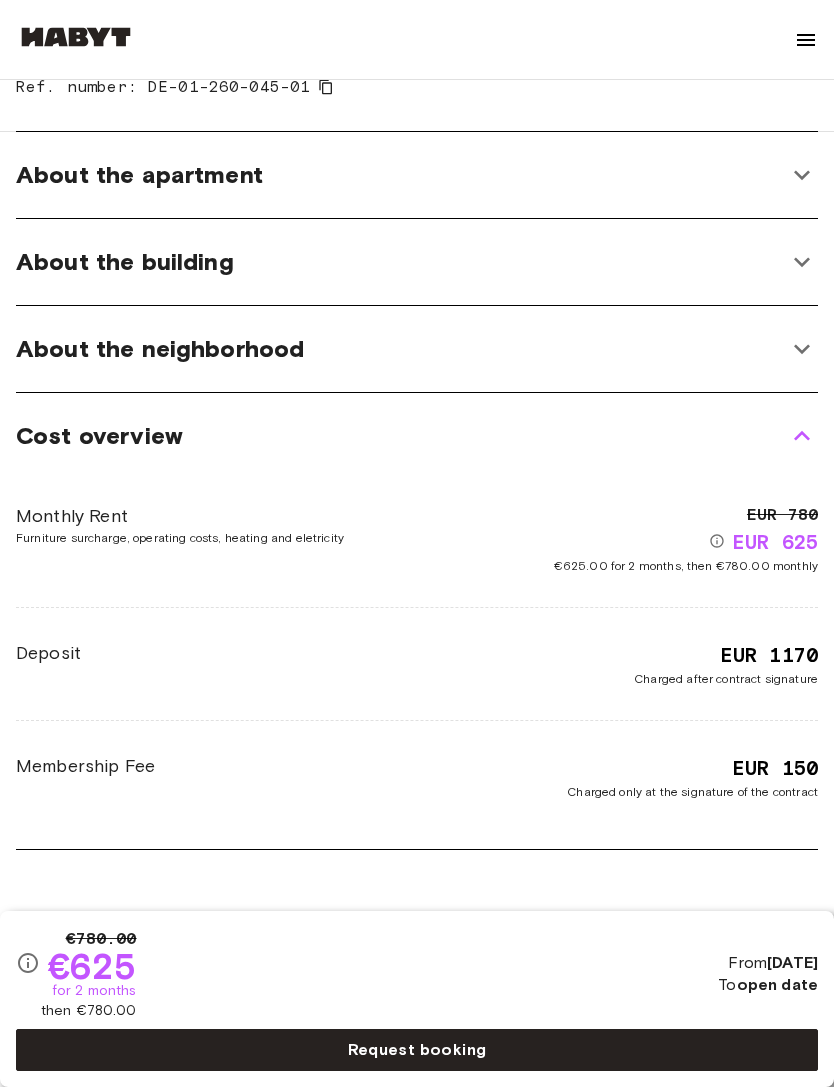 click on "Cost overview" at bounding box center (417, 436) 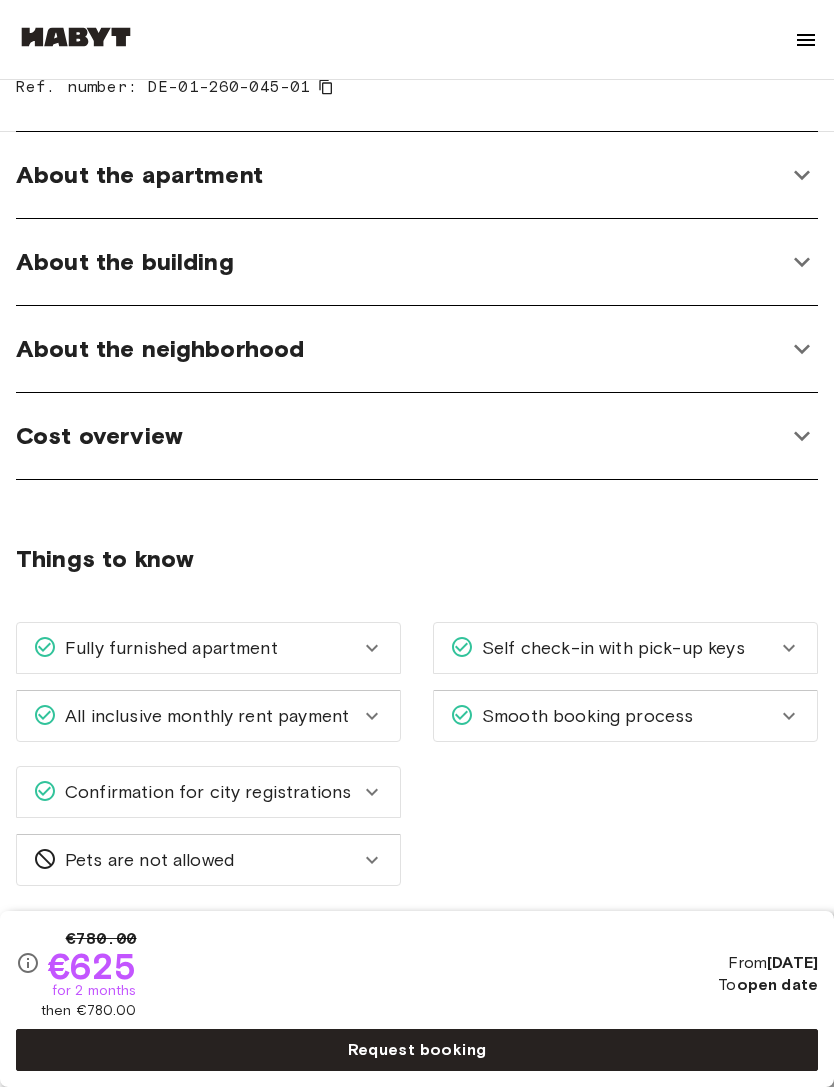 click on "Cost overview" at bounding box center (417, 436) 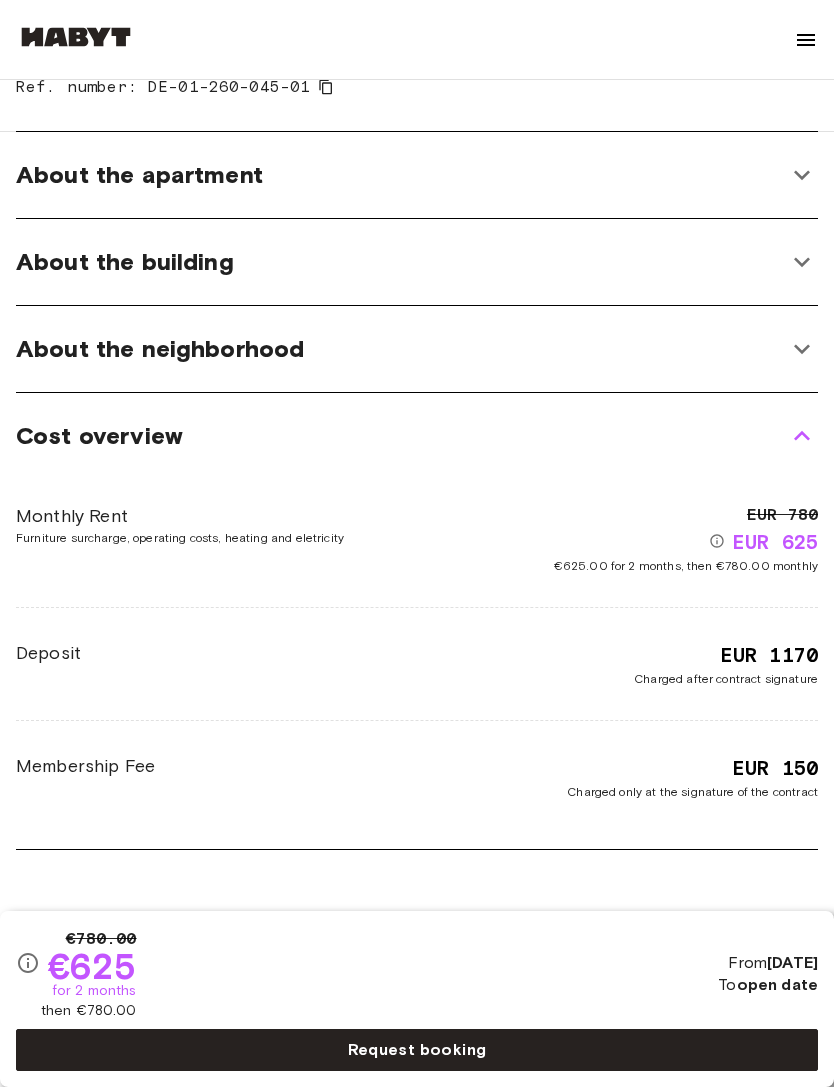 click on "Cost overview" at bounding box center [417, 436] 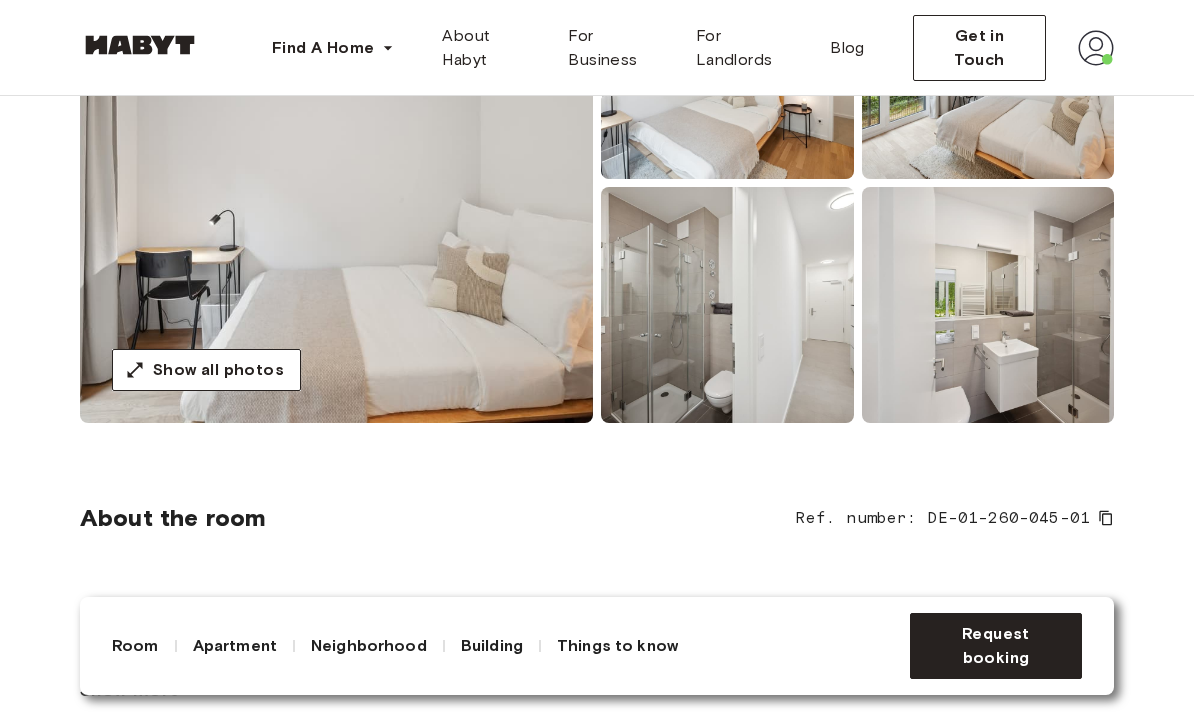 scroll, scrollTop: 418, scrollLeft: 0, axis: vertical 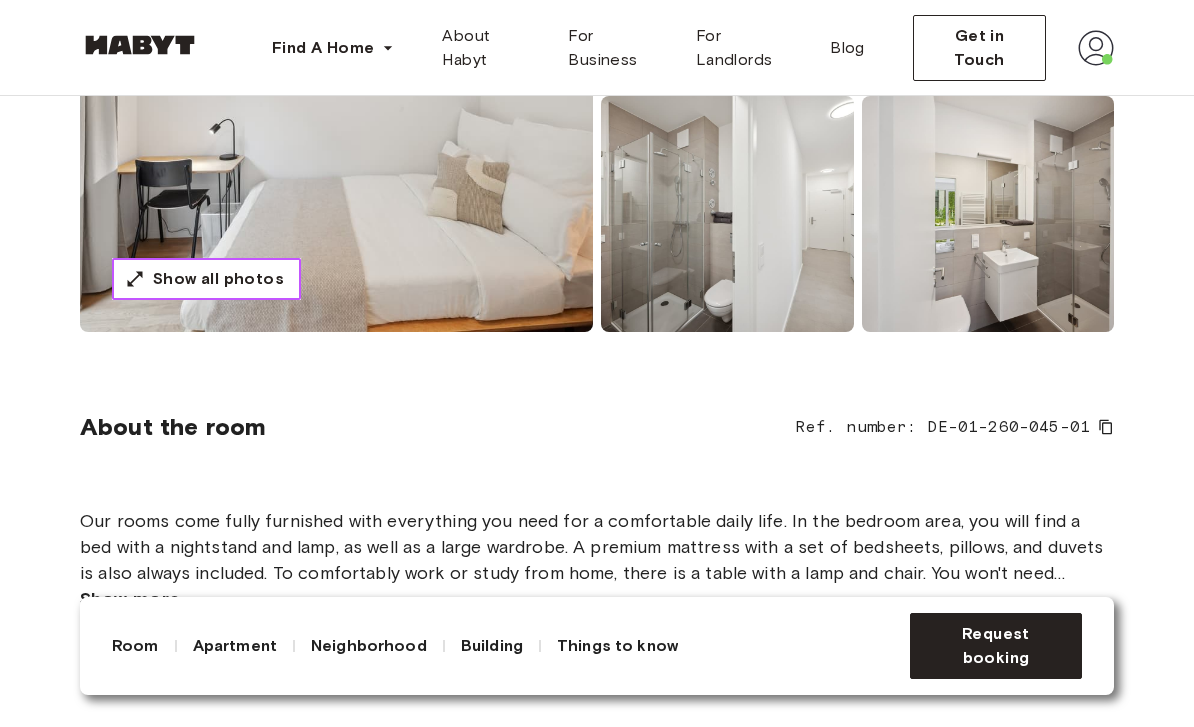 click on "Show all photos" at bounding box center [218, 279] 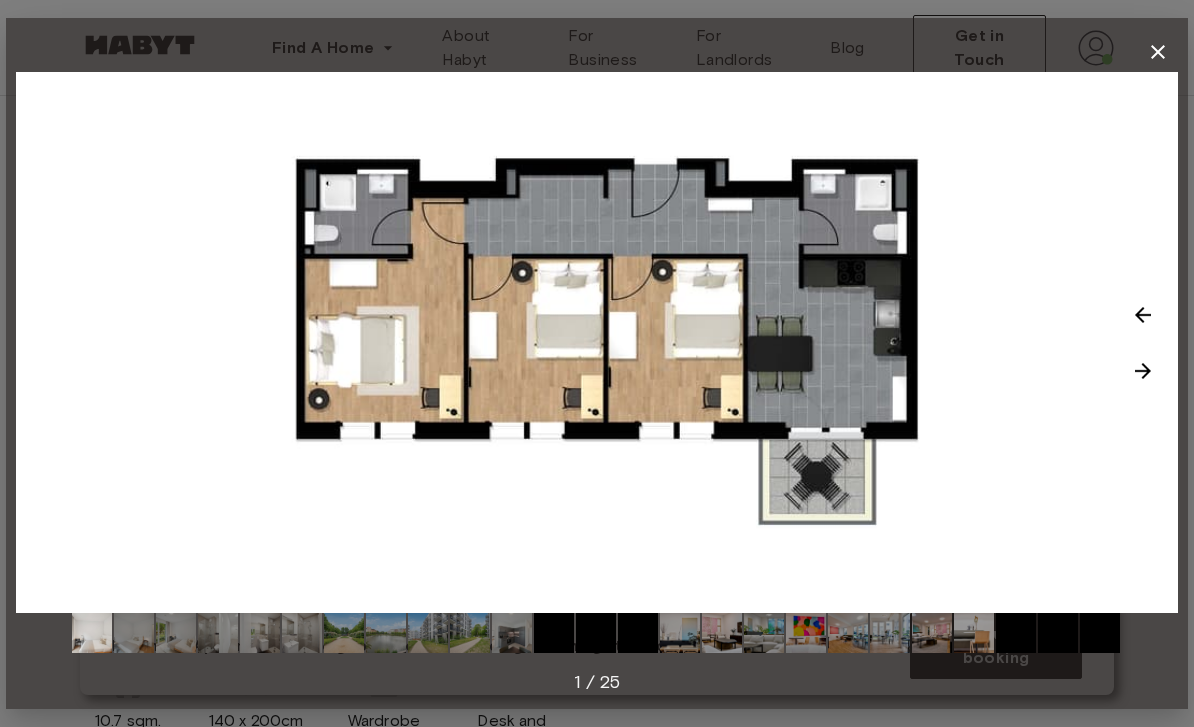 scroll, scrollTop: 482, scrollLeft: 0, axis: vertical 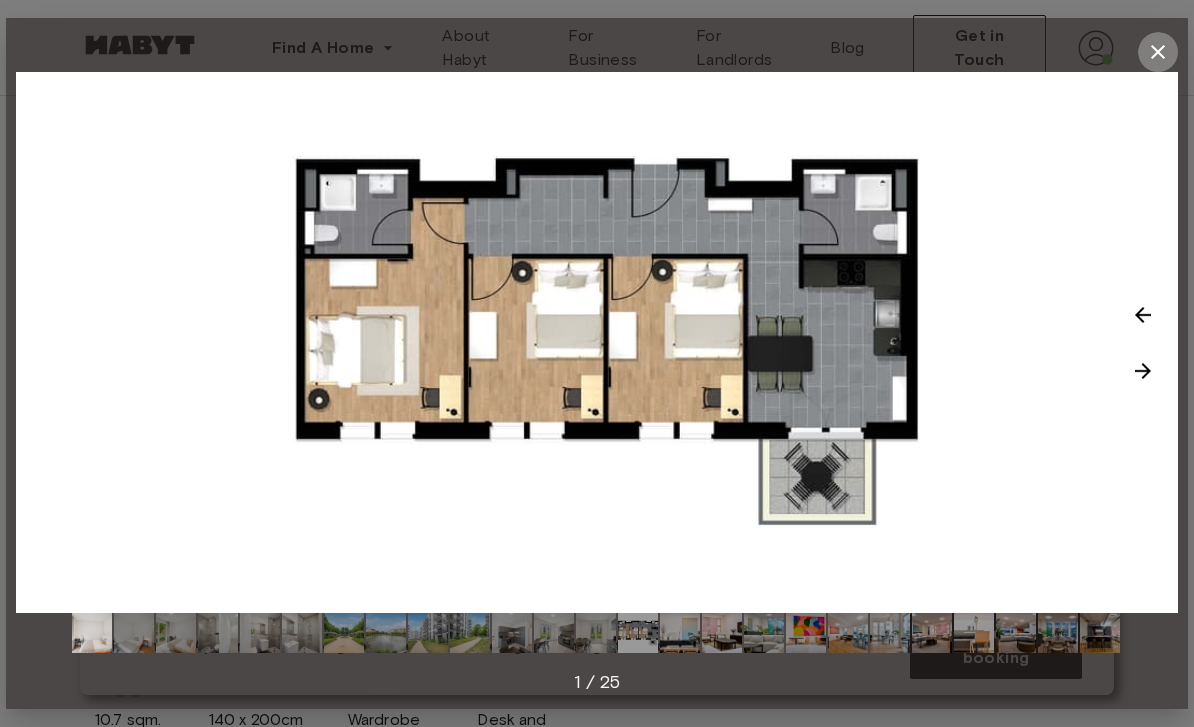 click 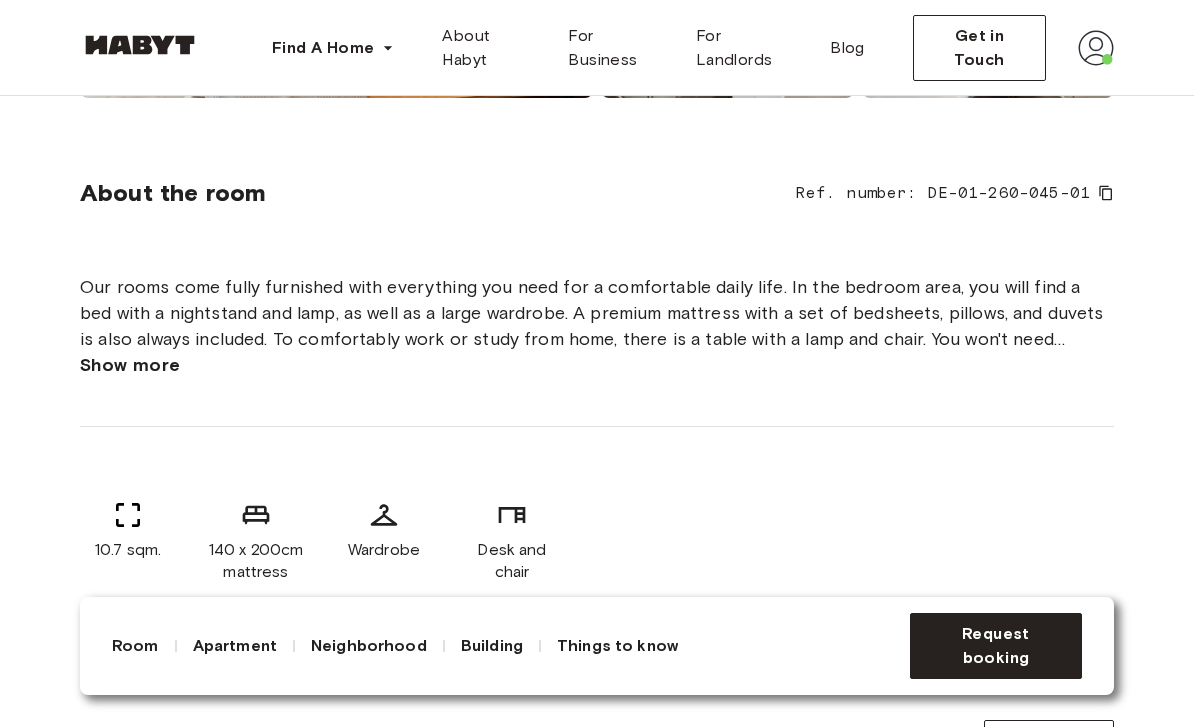 scroll, scrollTop: 592, scrollLeft: 0, axis: vertical 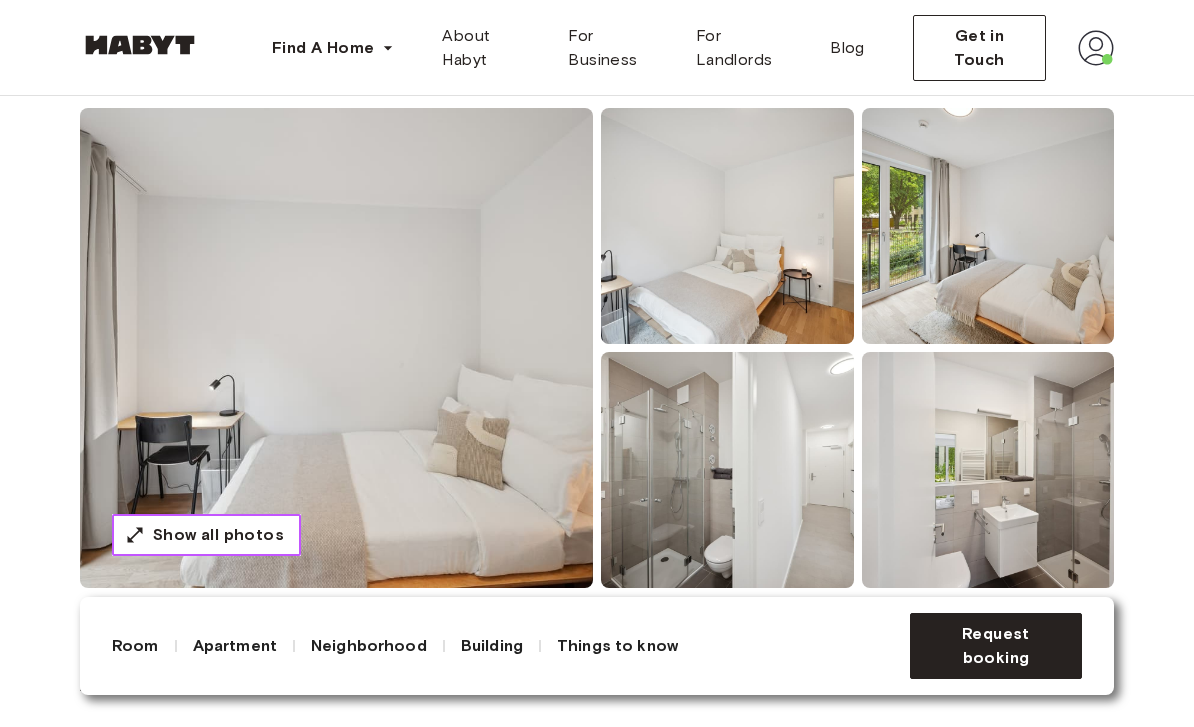 click on "Show all photos" at bounding box center [218, 535] 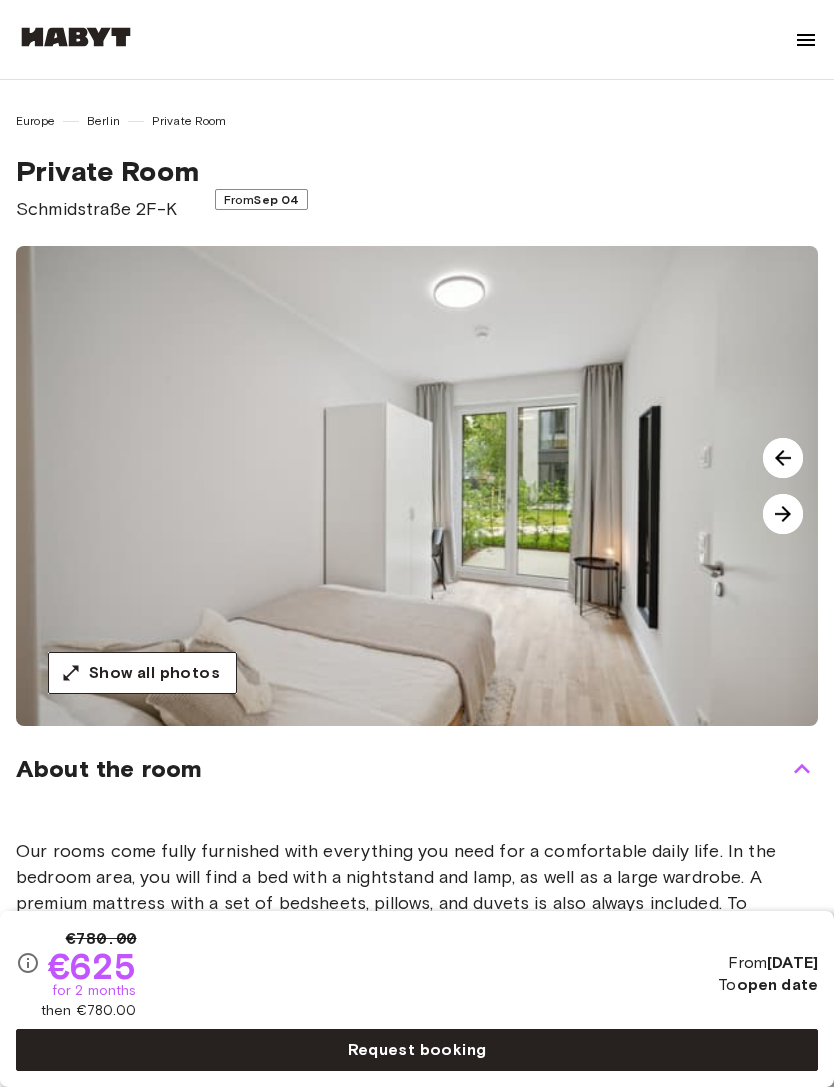 scroll, scrollTop: 663, scrollLeft: 0, axis: vertical 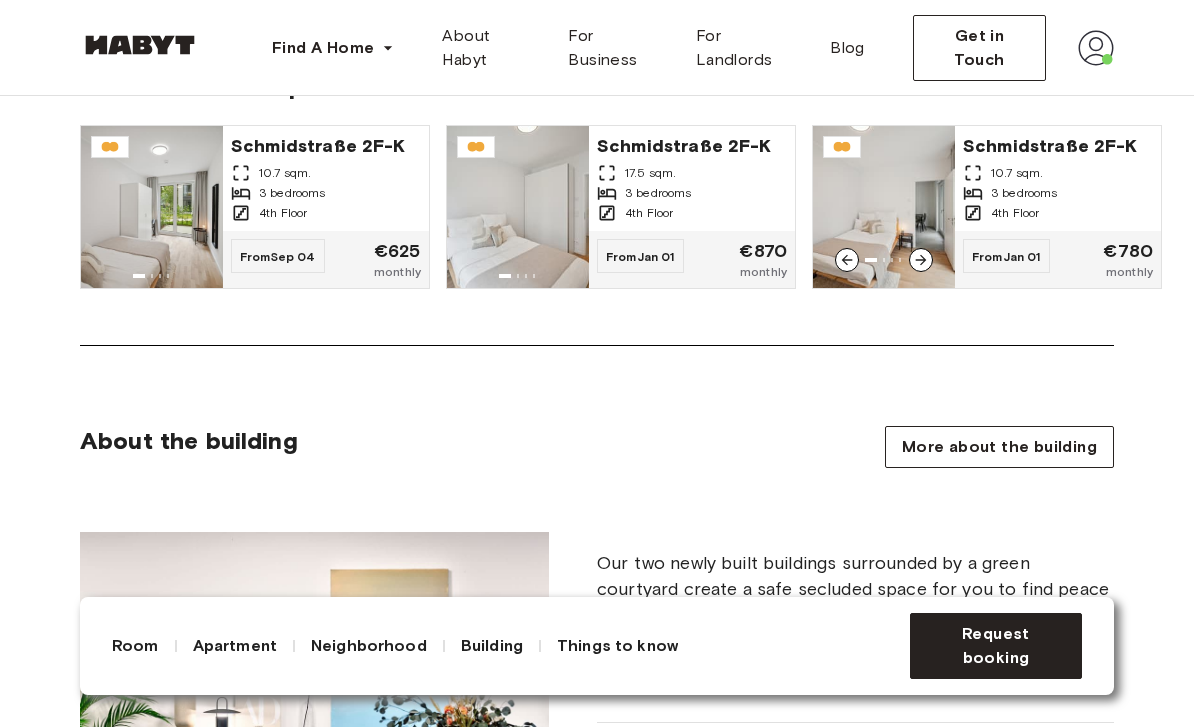 click on "Schmidstraße 2F-K 10.7 sqm. 3 bedrooms 4th Floor" at bounding box center (1058, 178) 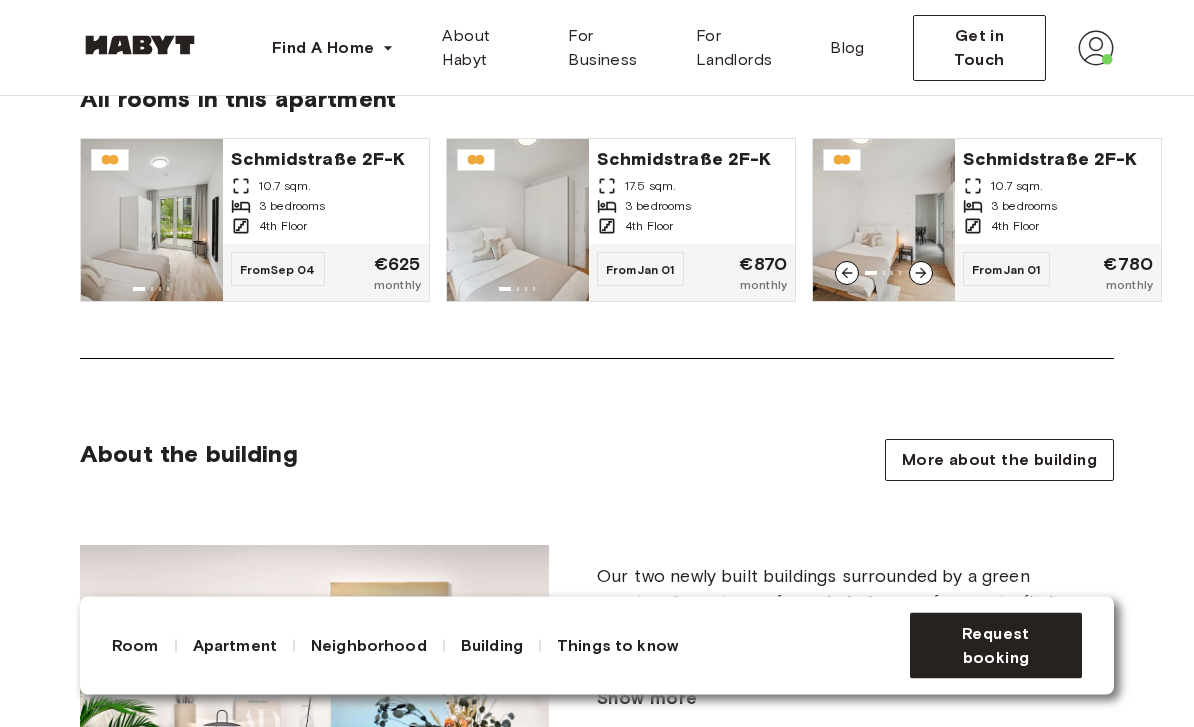 scroll, scrollTop: 1856, scrollLeft: 0, axis: vertical 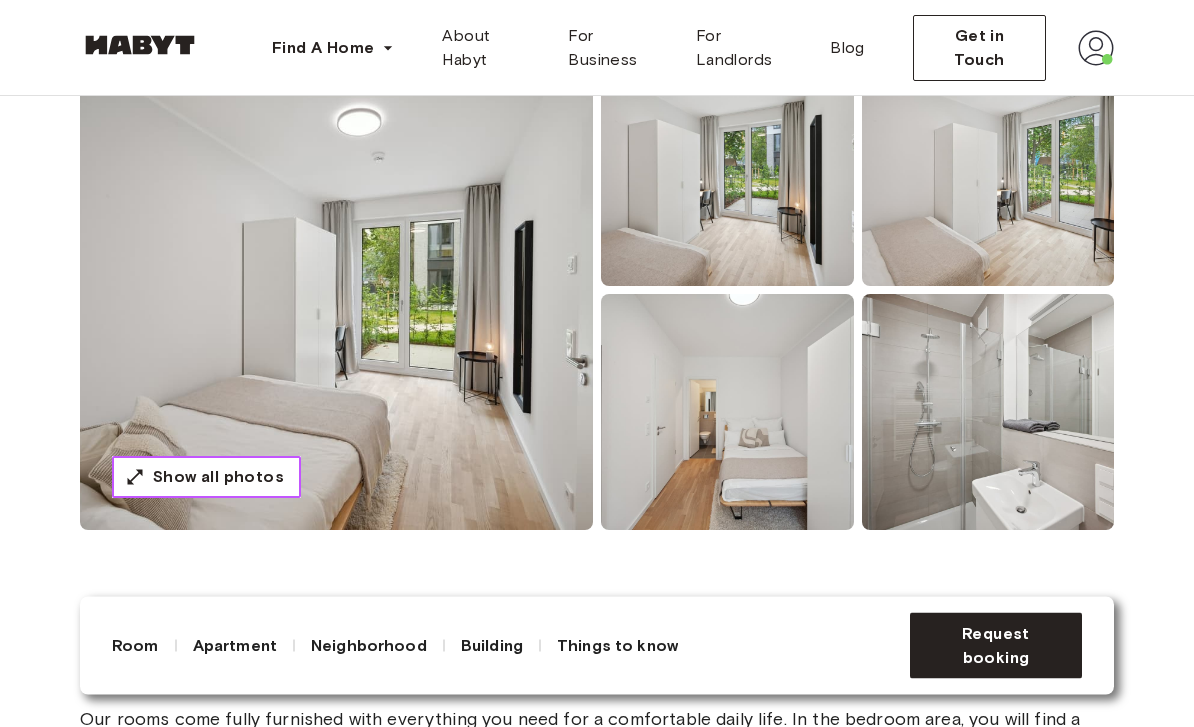 click on "Show all photos" at bounding box center [218, 478] 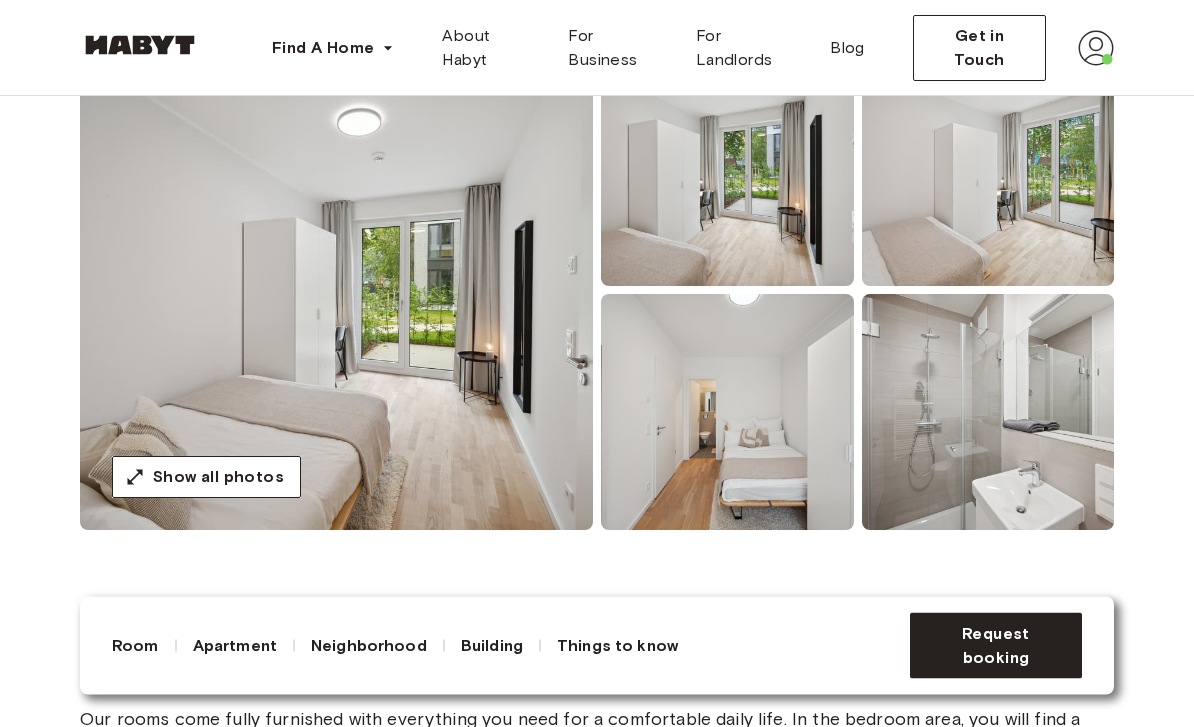 scroll, scrollTop: 220, scrollLeft: 0, axis: vertical 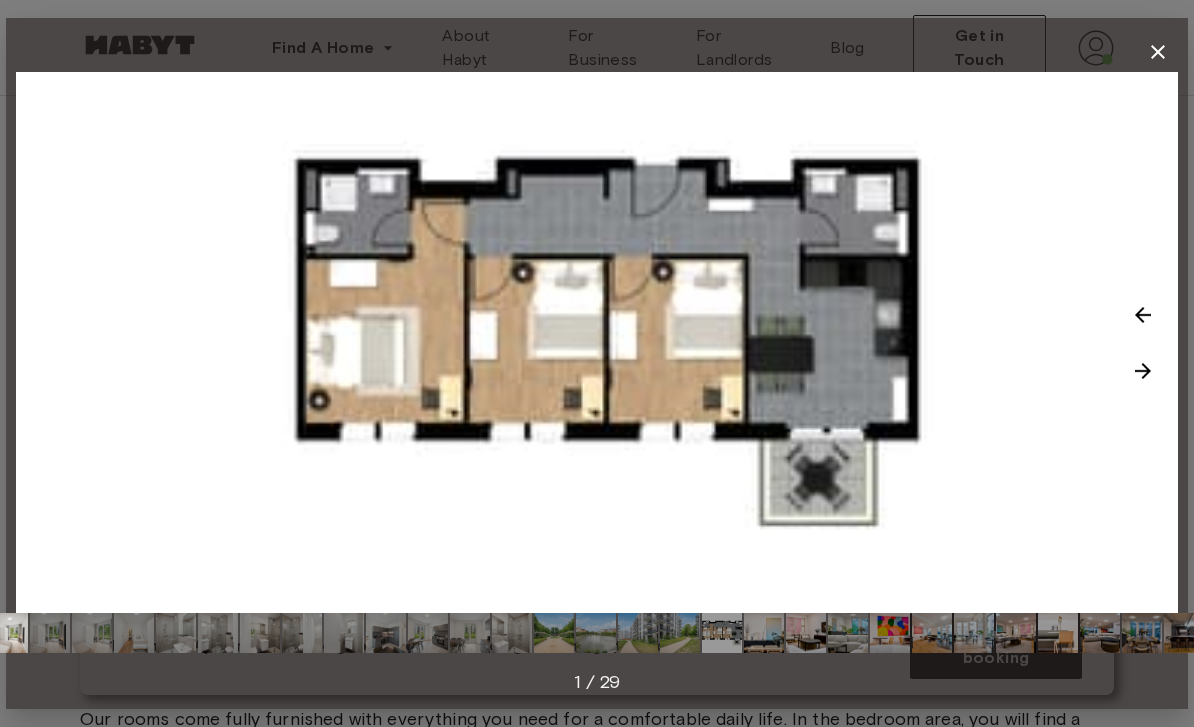 click 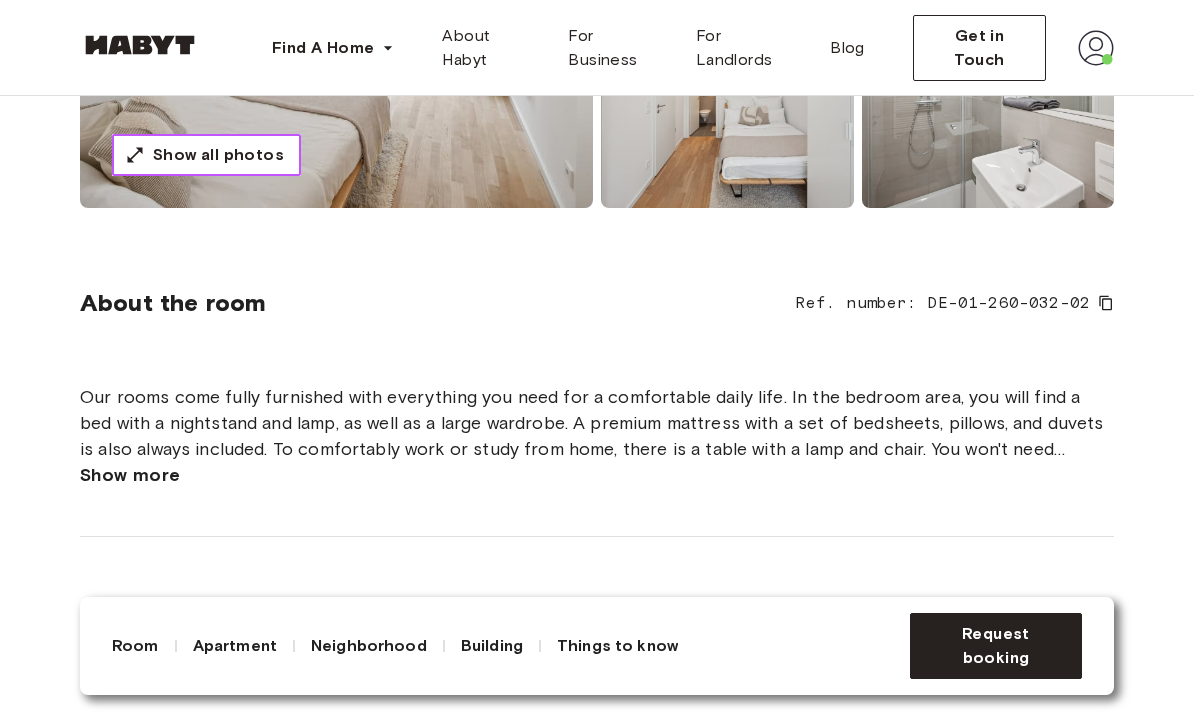 scroll, scrollTop: 325, scrollLeft: 0, axis: vertical 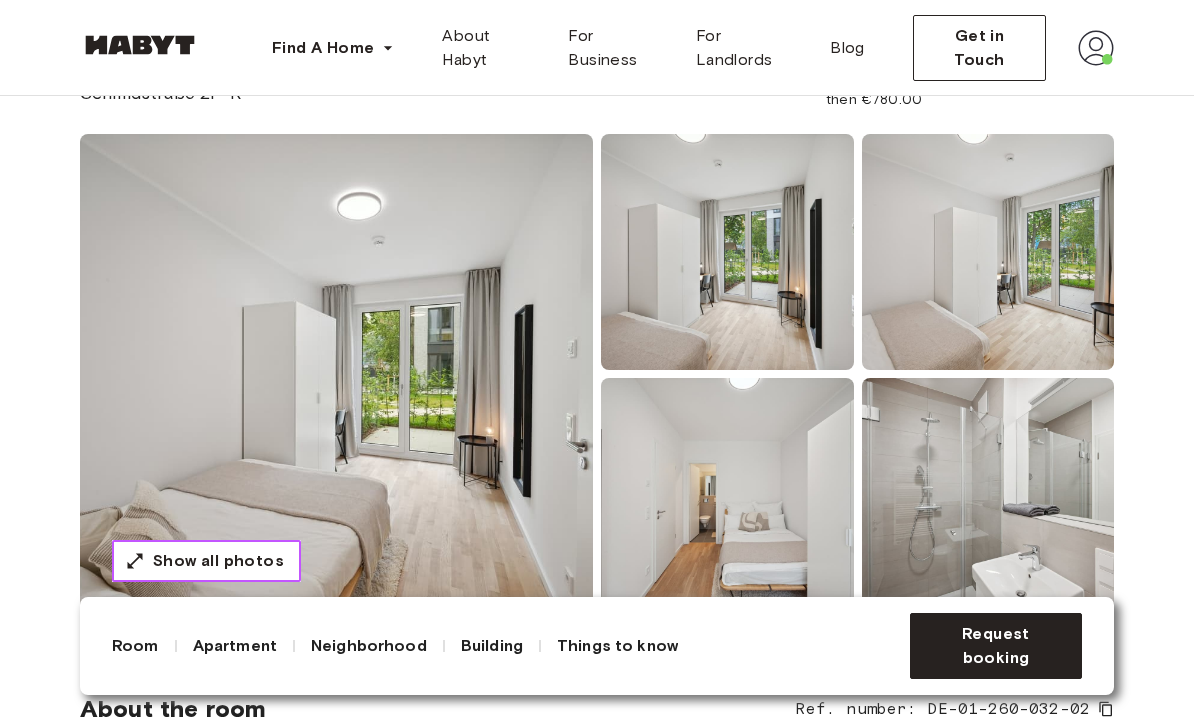 click on "Show all photos" at bounding box center [218, 561] 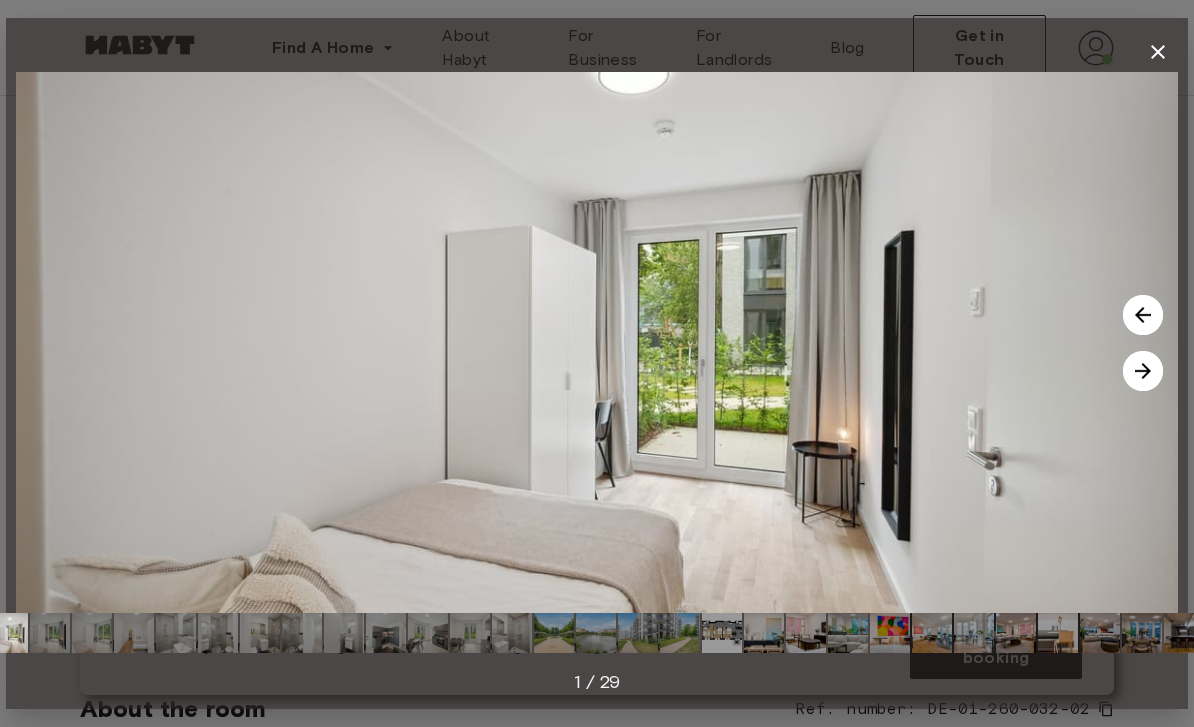 click at bounding box center (1143, 371) 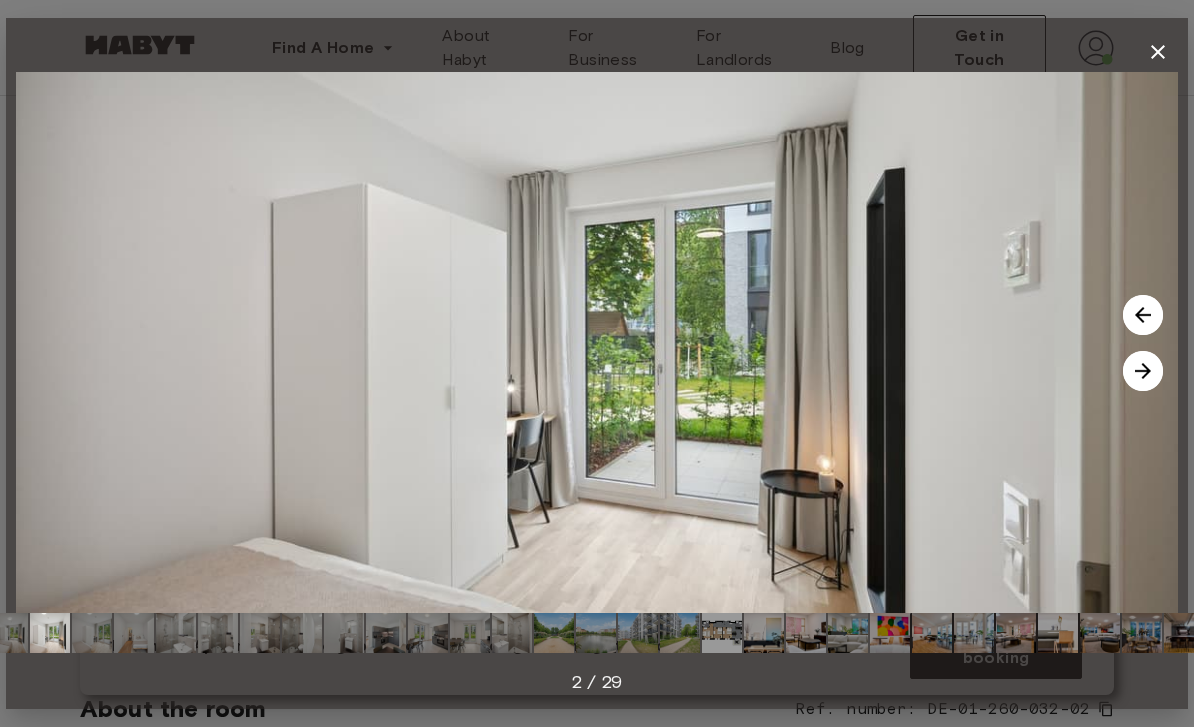 click at bounding box center [597, 342] 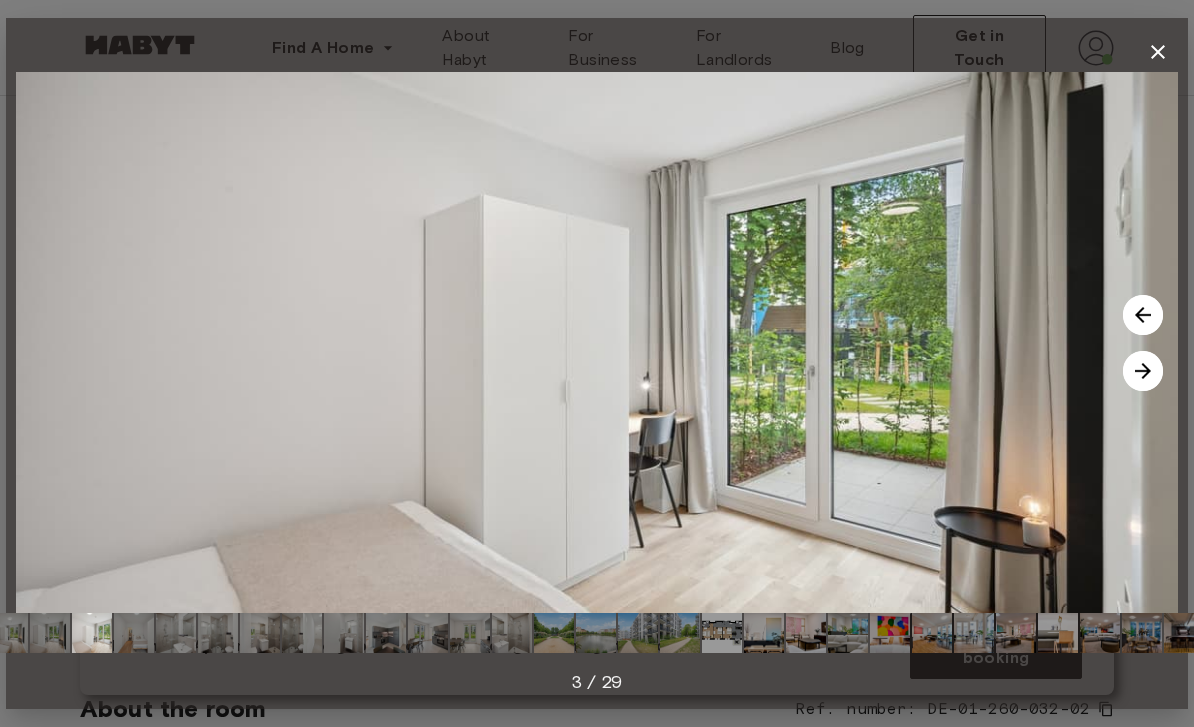 click at bounding box center [1143, 371] 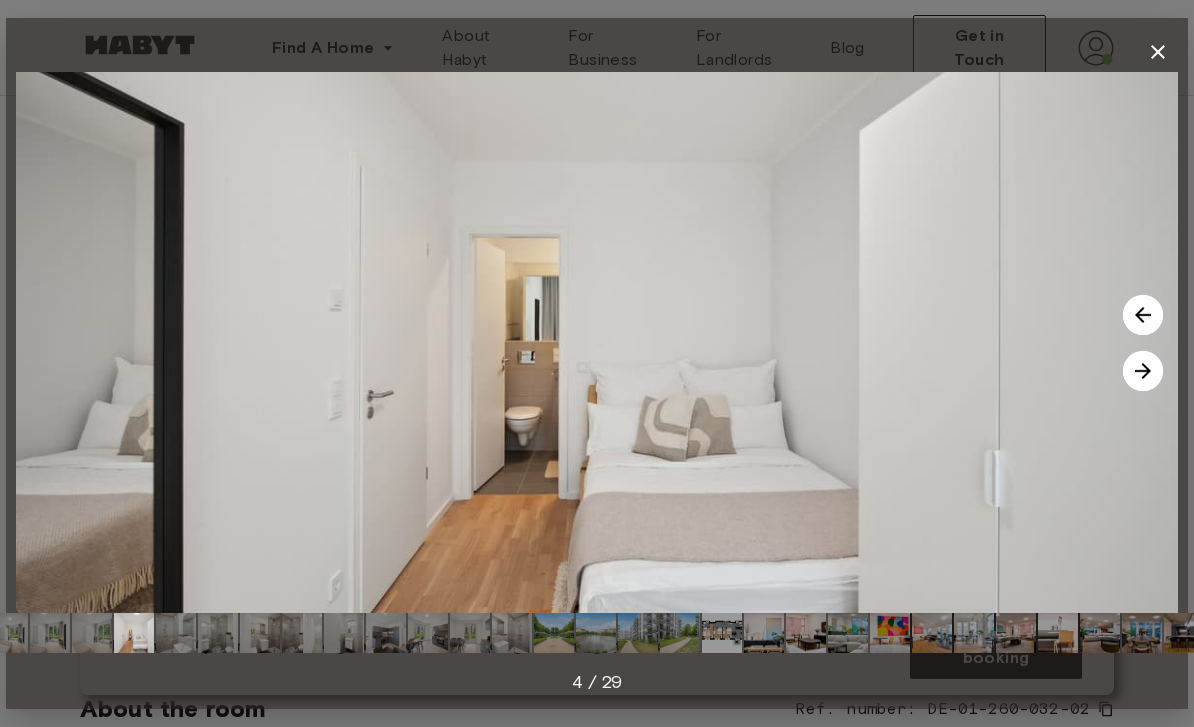 click at bounding box center (1143, 371) 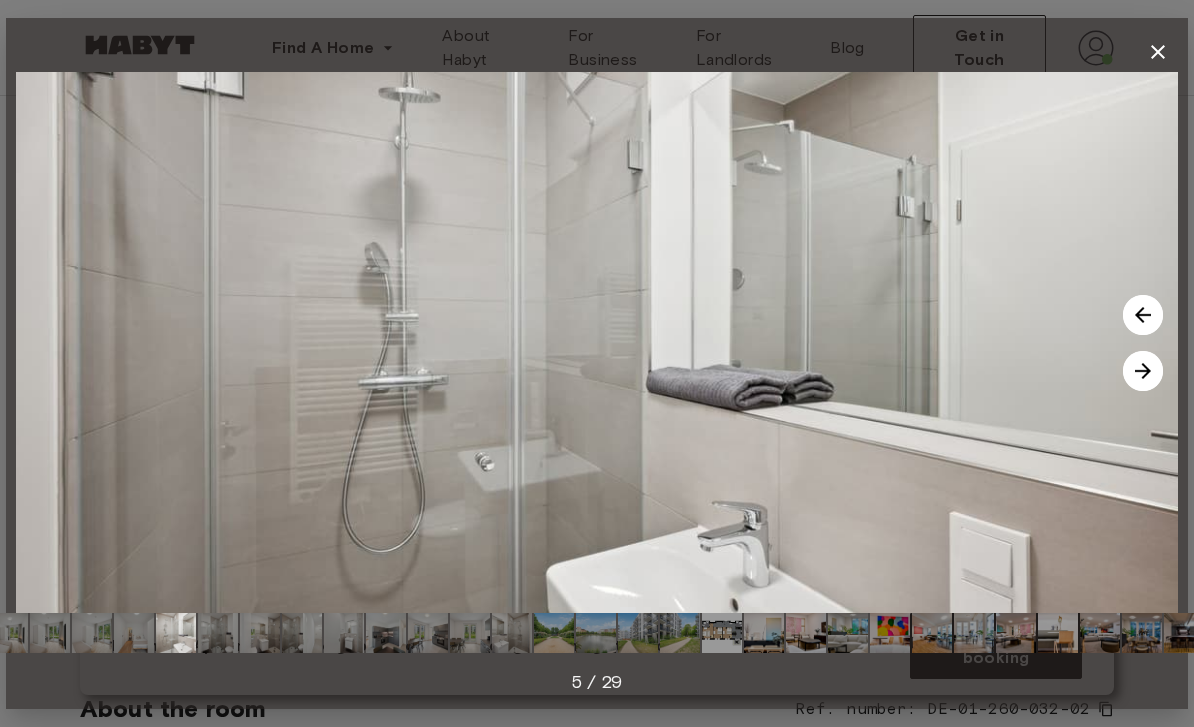 click at bounding box center [1143, 371] 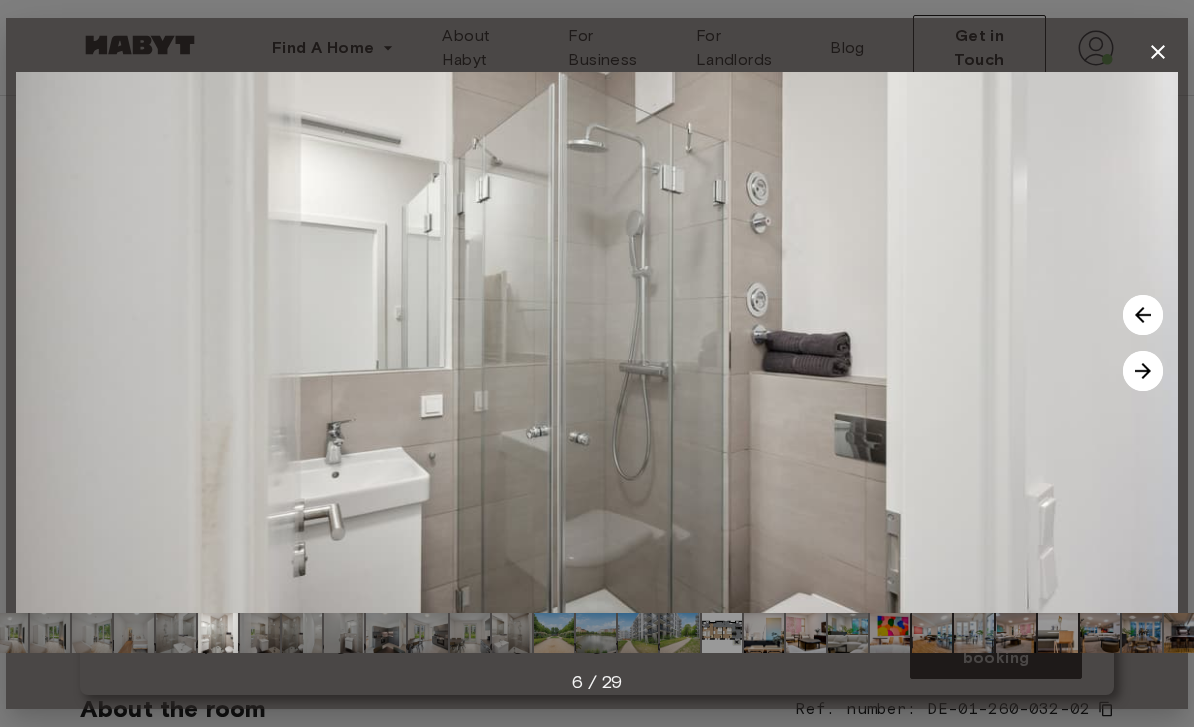 click at bounding box center (1143, 371) 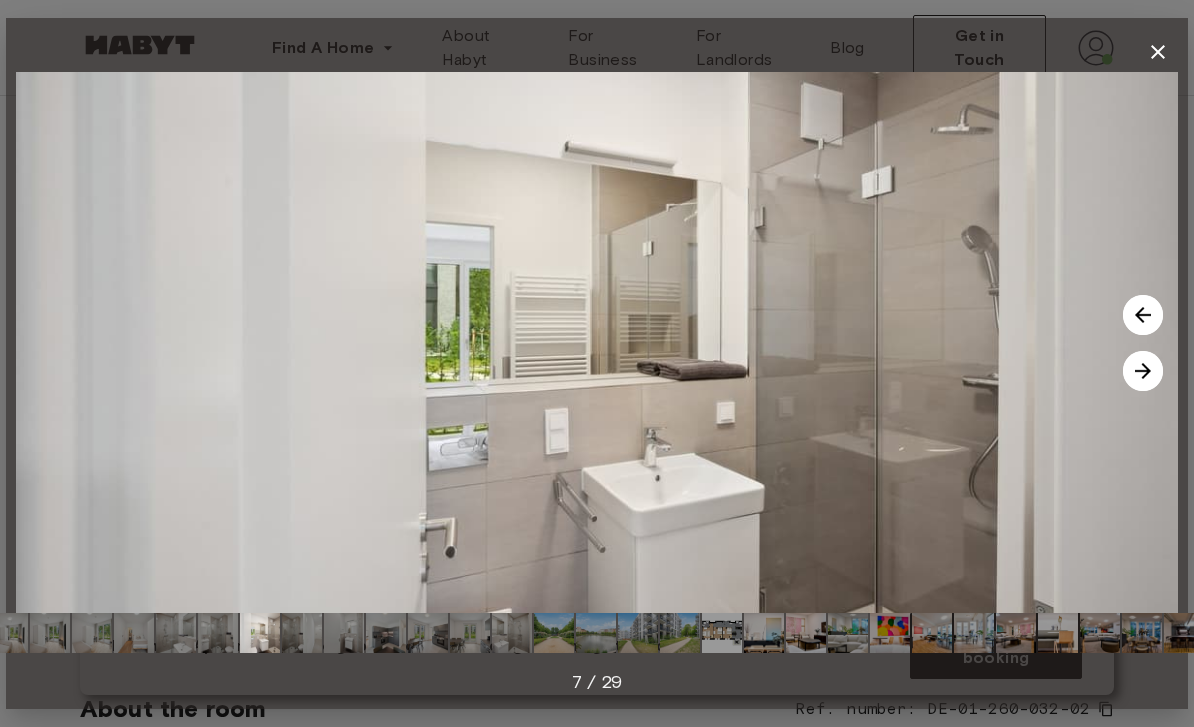 click at bounding box center (1143, 371) 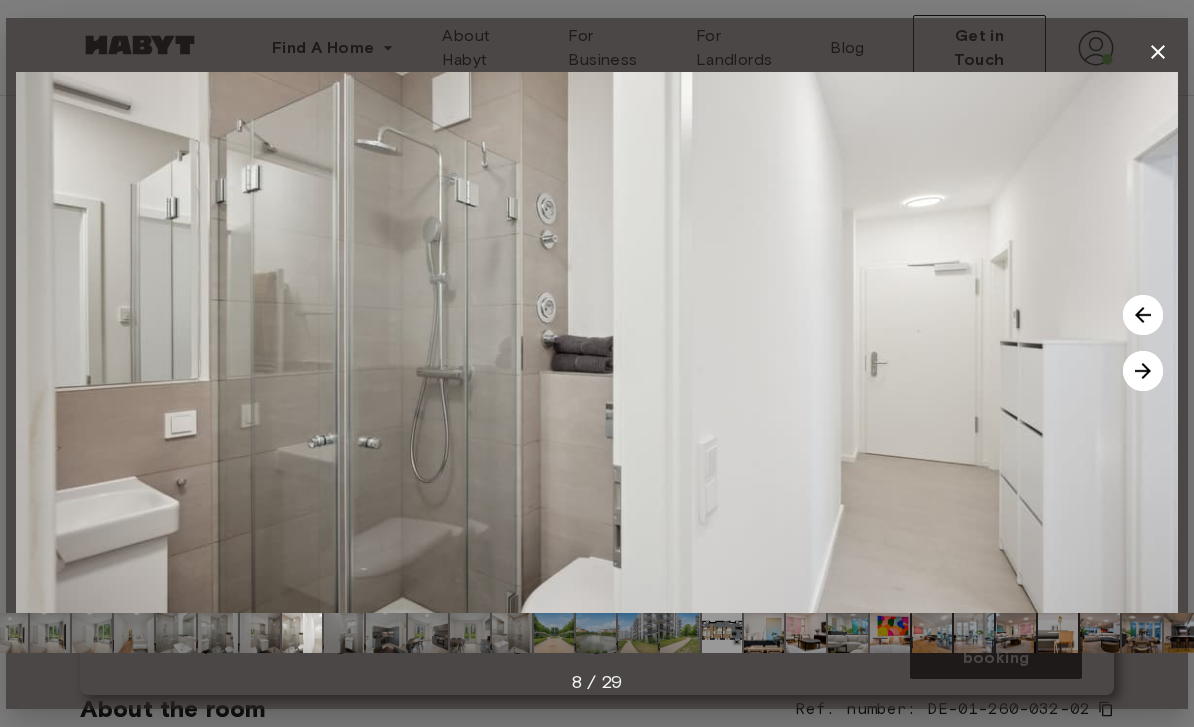 click at bounding box center [1143, 371] 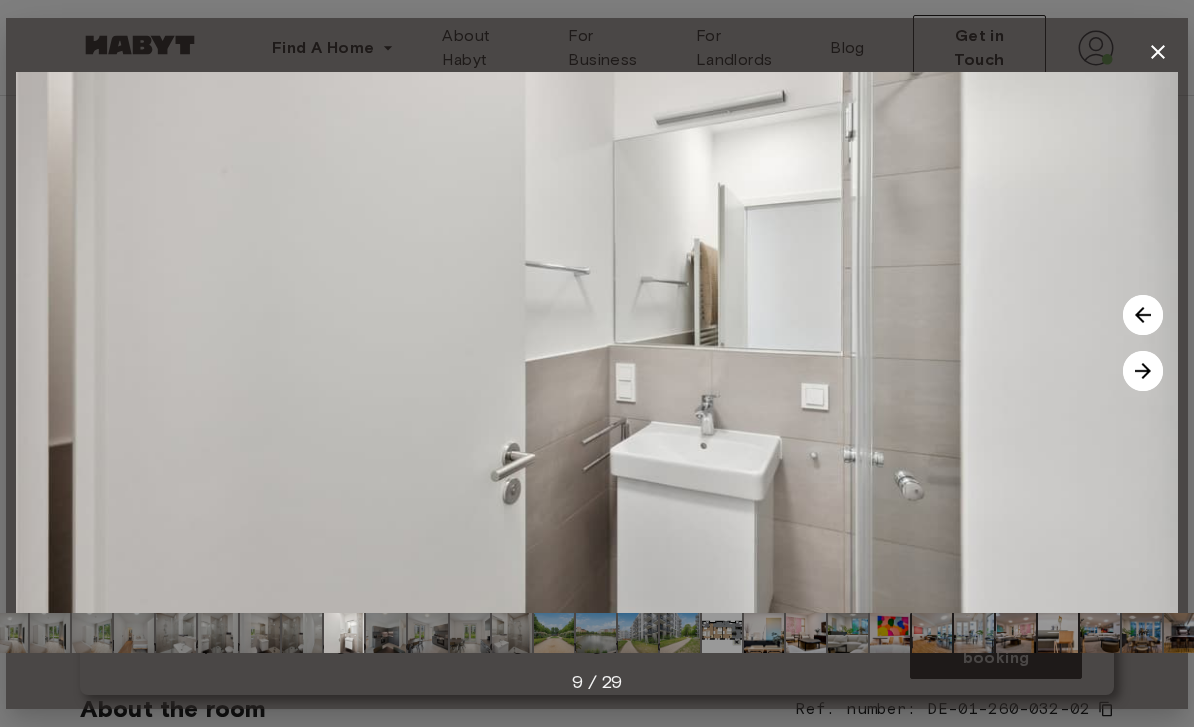 click at bounding box center [1143, 371] 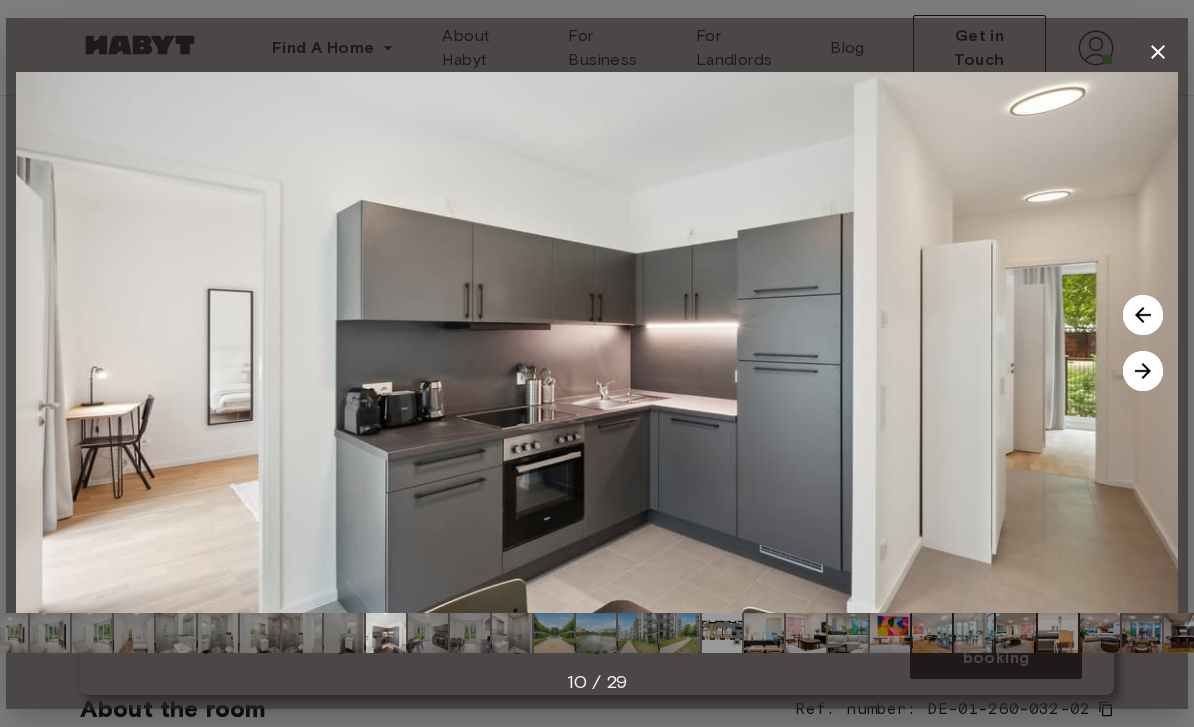 click at bounding box center [1143, 371] 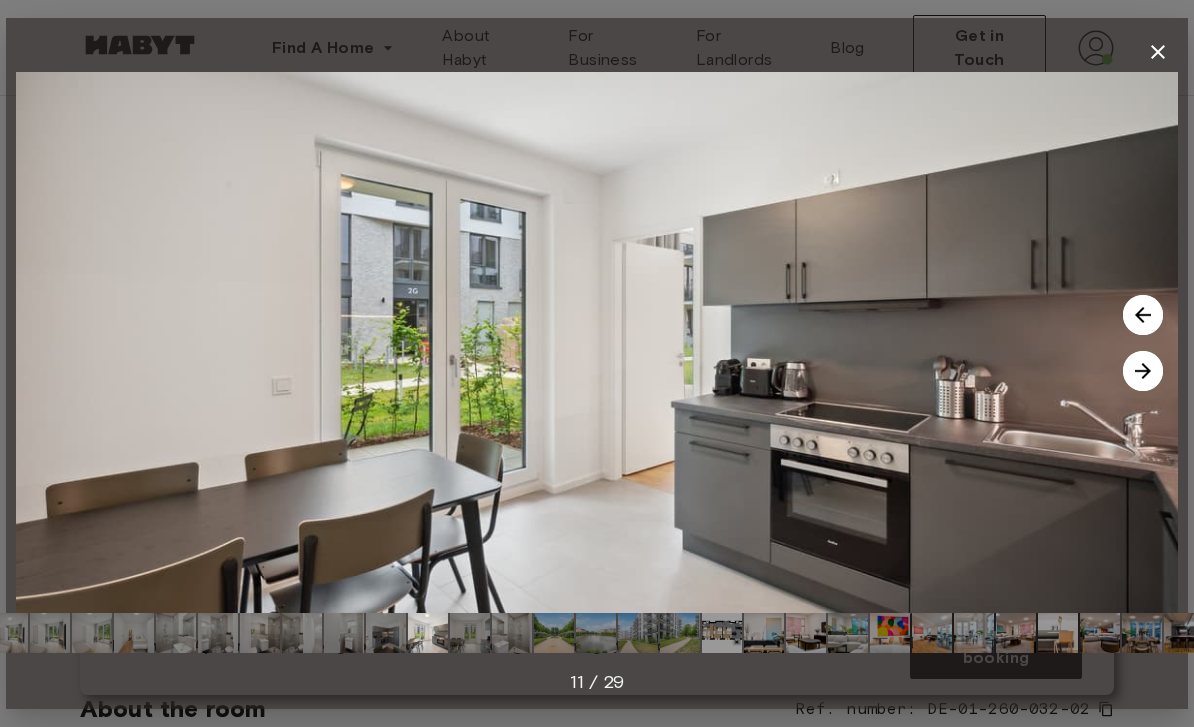 click at bounding box center (1143, 315) 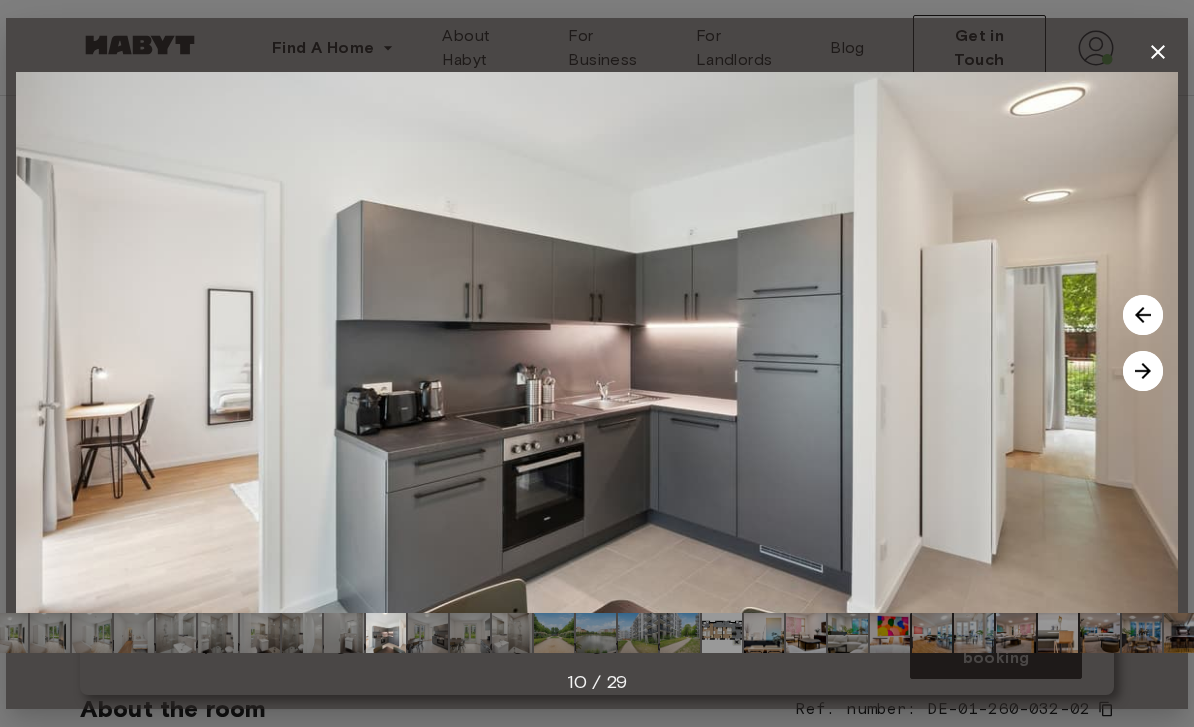 click at bounding box center (1143, 371) 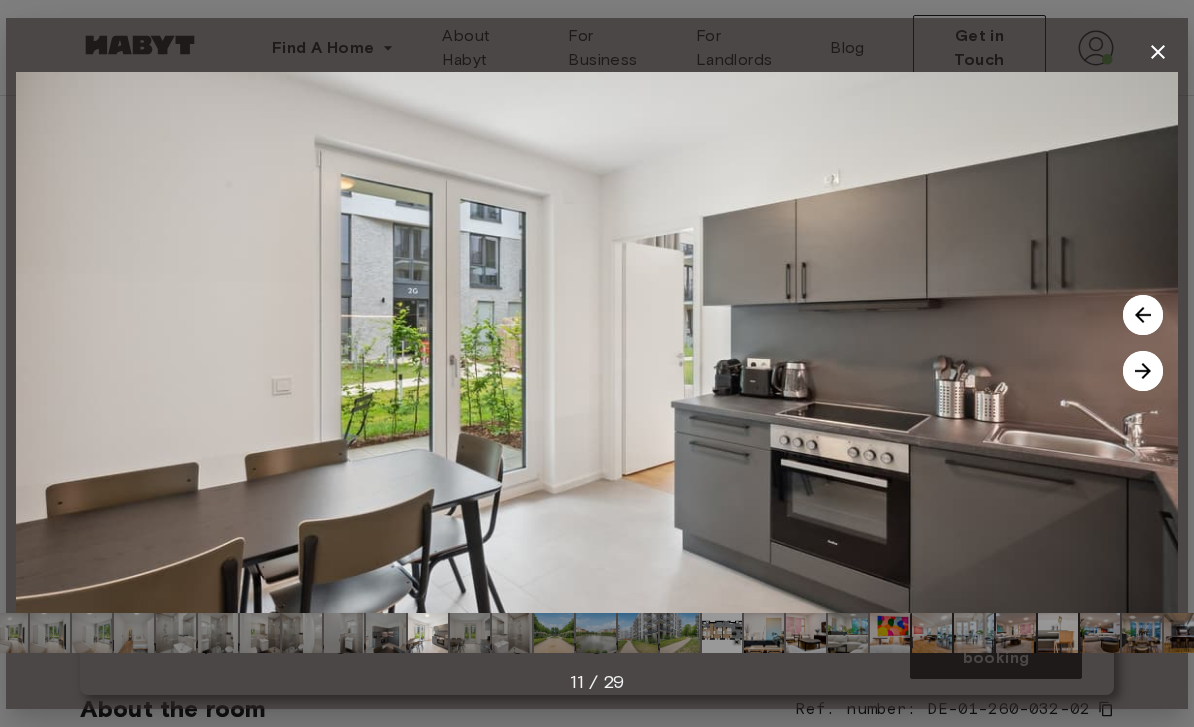 click at bounding box center [1143, 371] 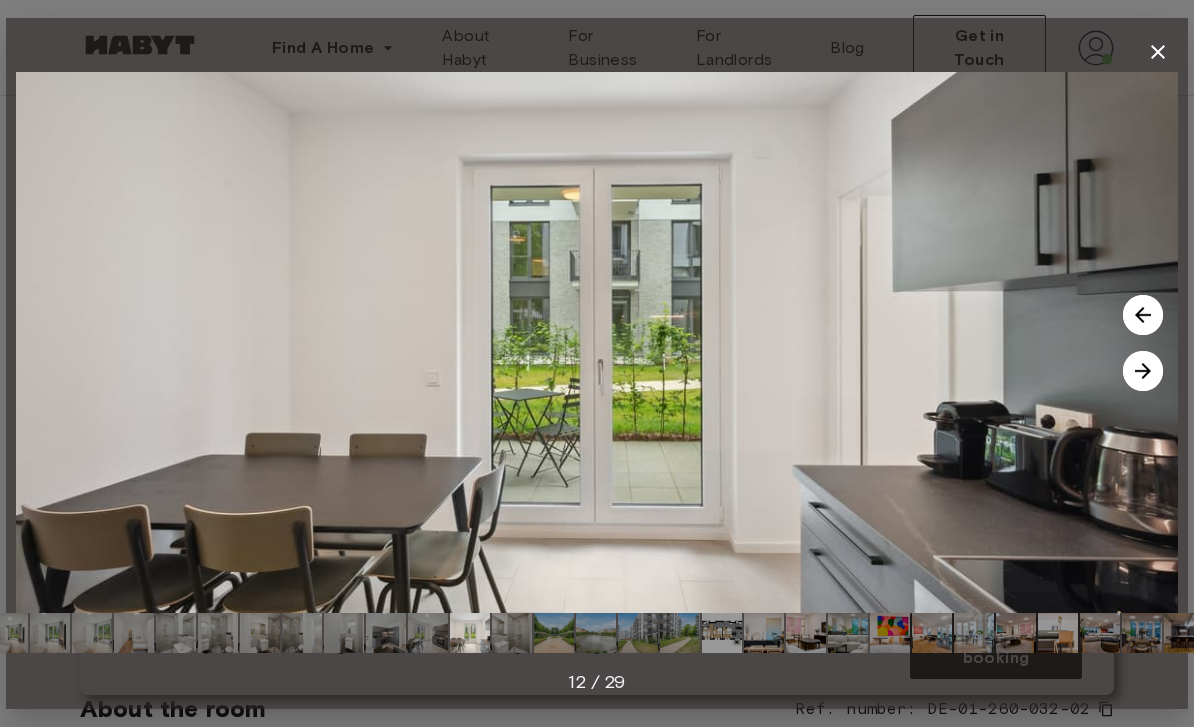 click at bounding box center (1143, 371) 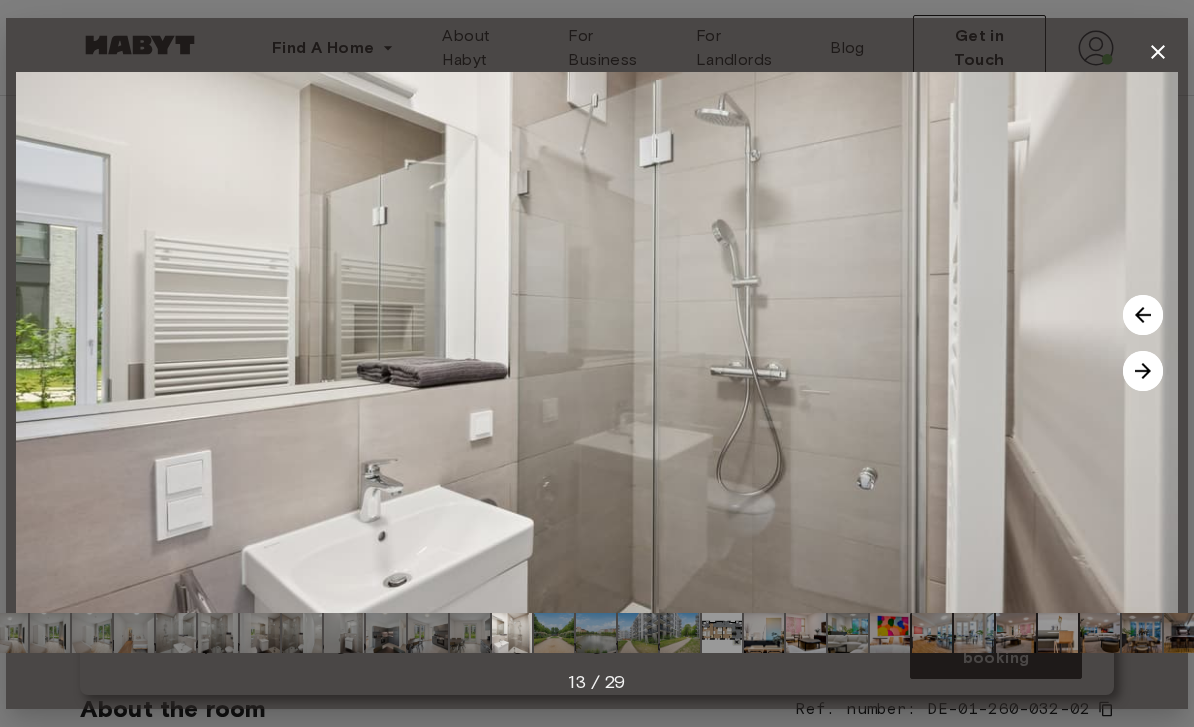 click at bounding box center (1143, 371) 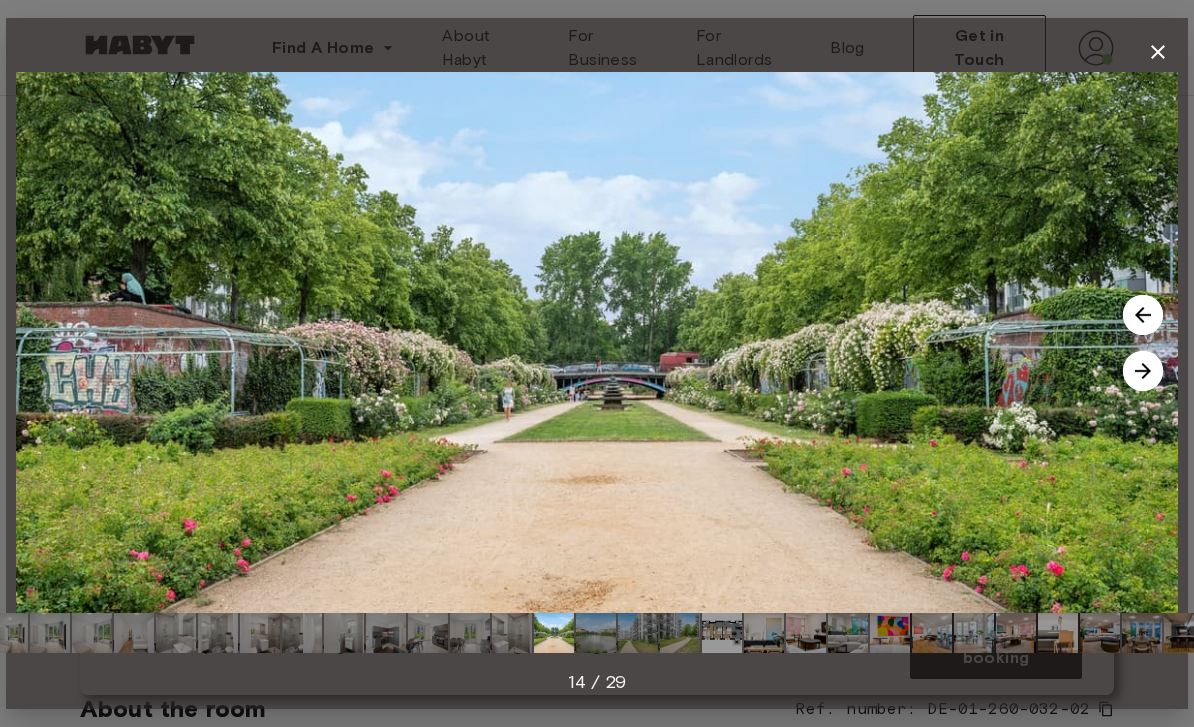 click 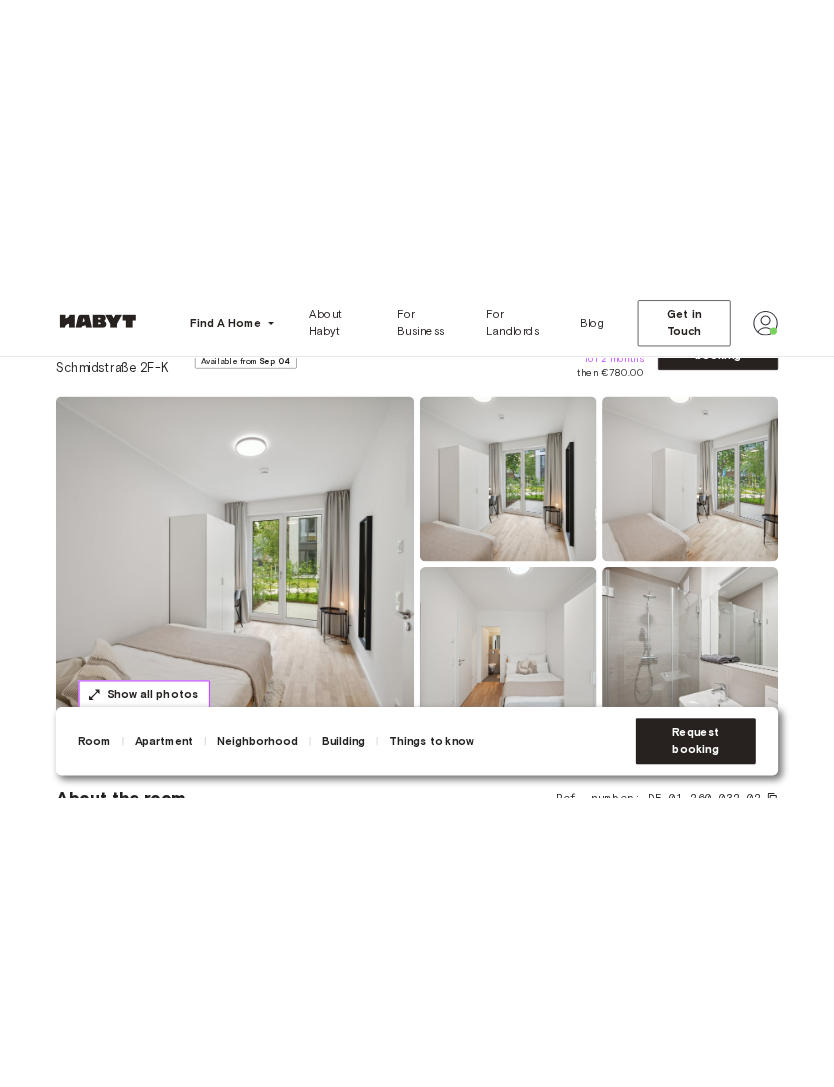 scroll, scrollTop: 0, scrollLeft: 0, axis: both 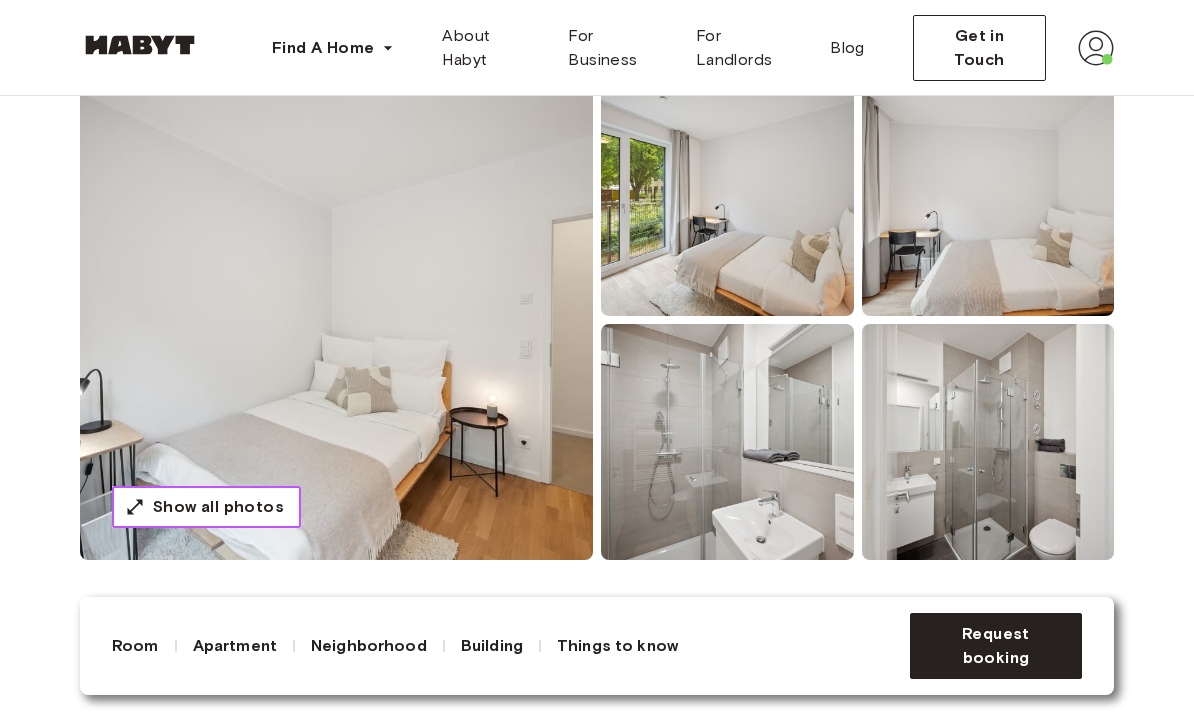 click on "Show all photos" at bounding box center [218, 507] 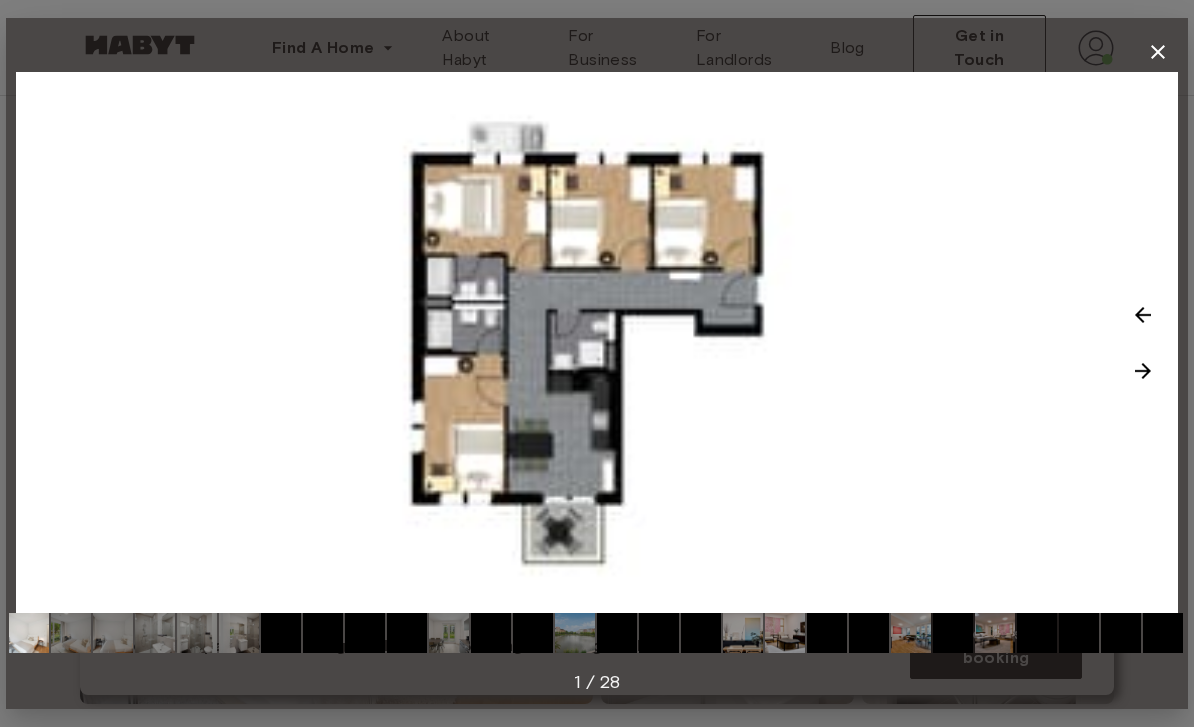 scroll, scrollTop: 47, scrollLeft: 0, axis: vertical 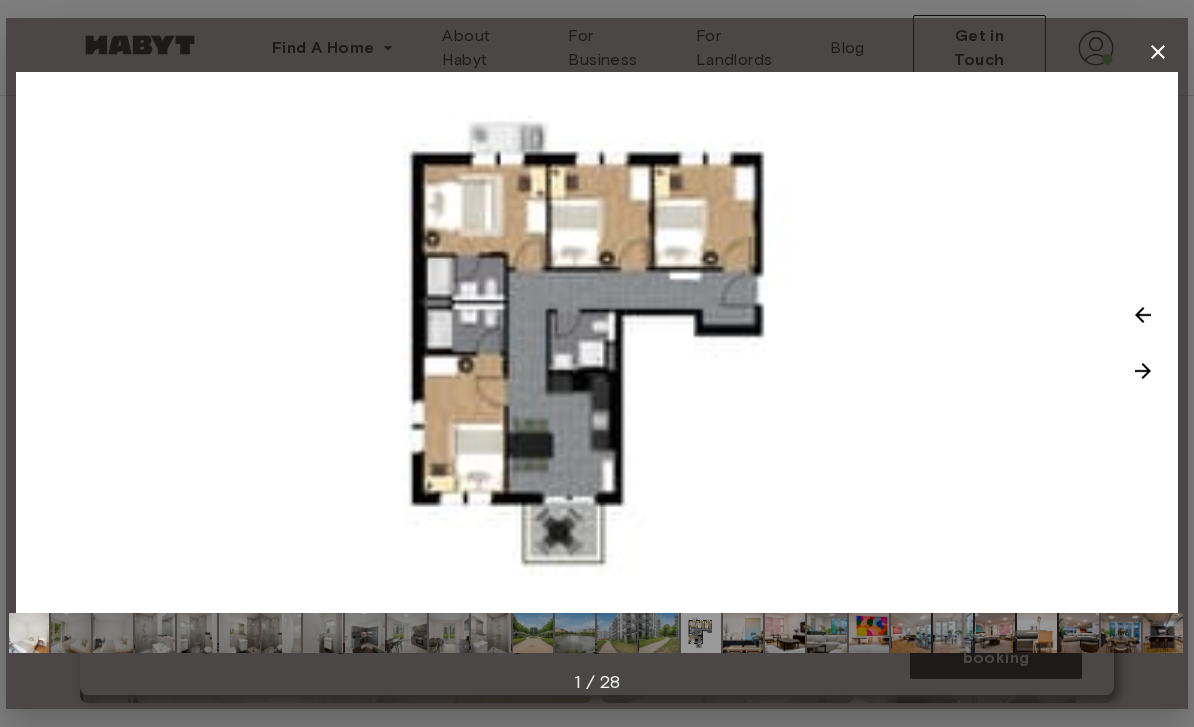 click 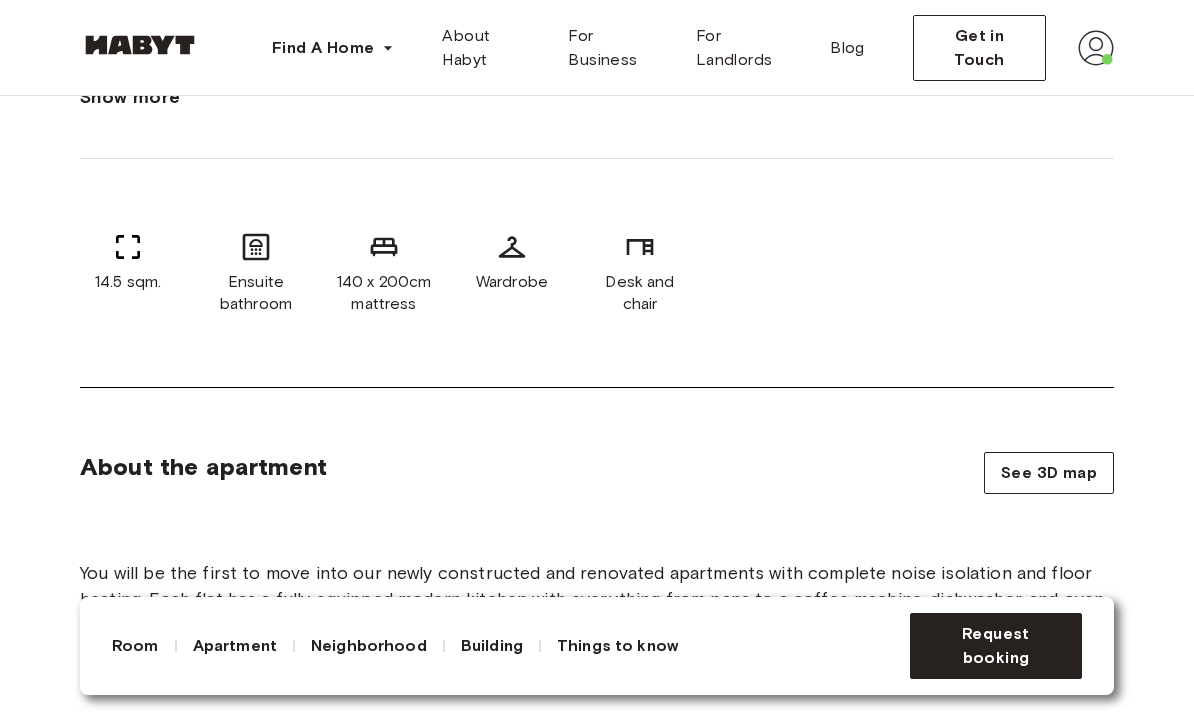 scroll, scrollTop: 853, scrollLeft: 0, axis: vertical 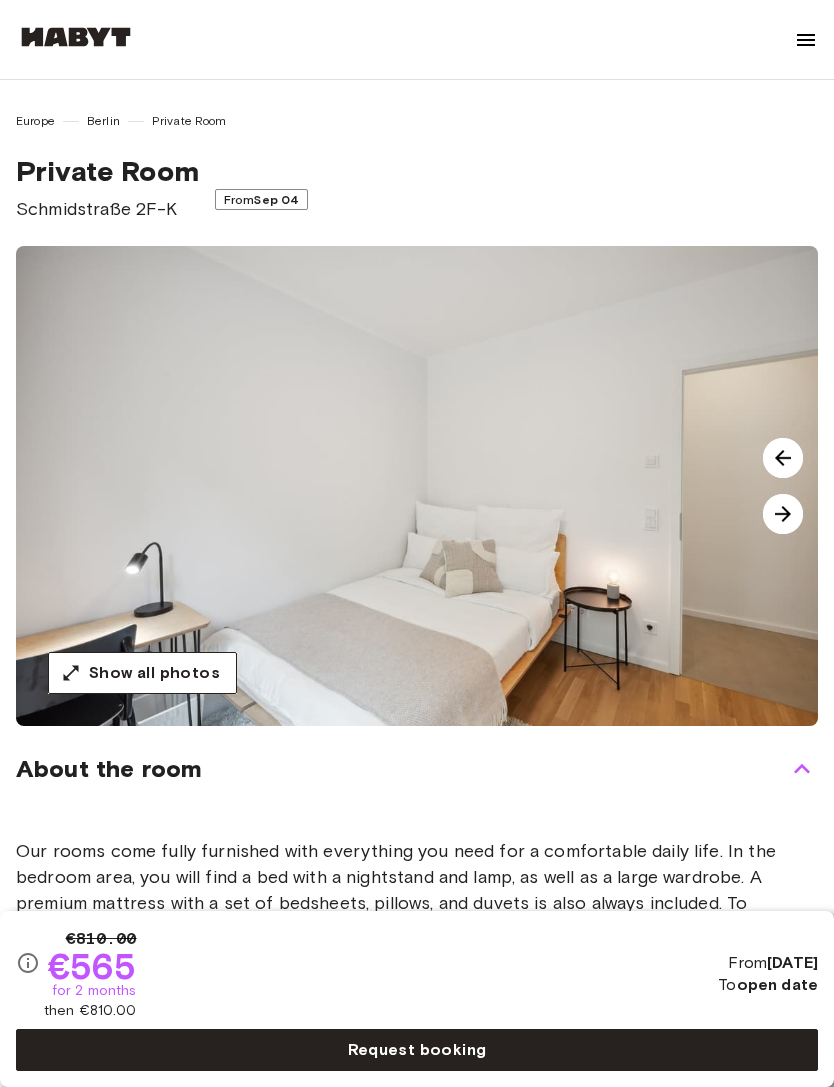 click on "Show all photos" at bounding box center (154, 673) 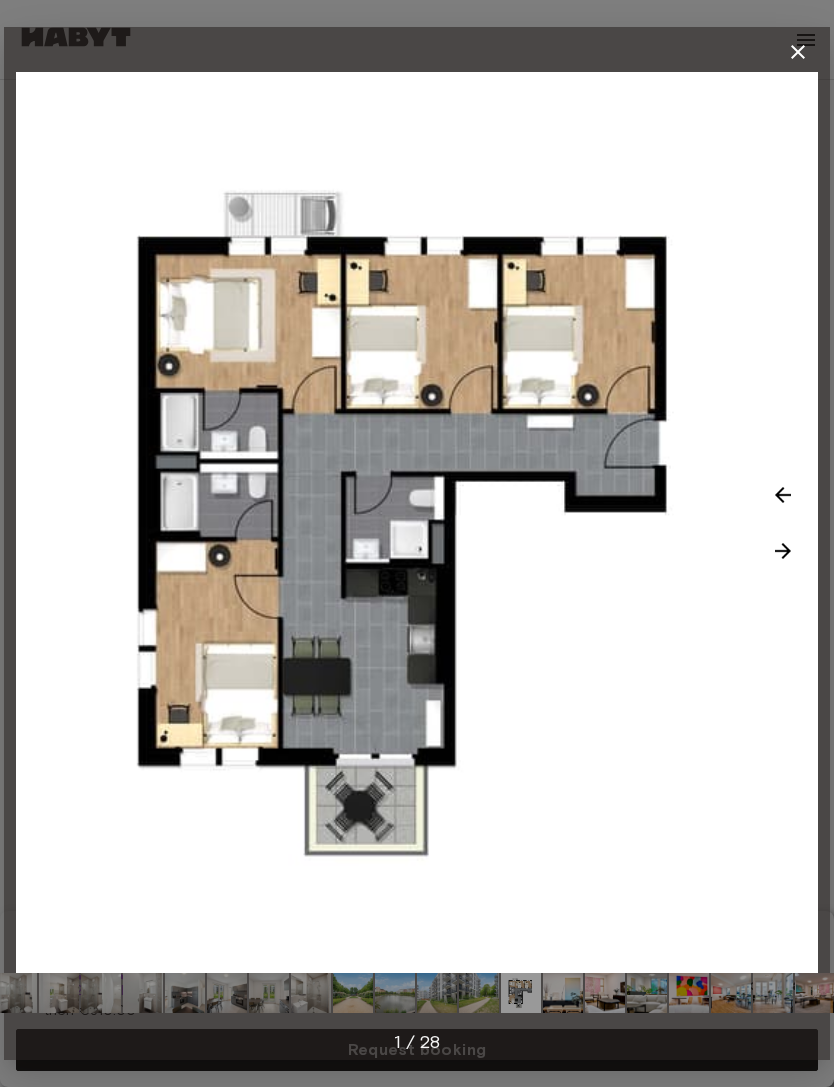 click 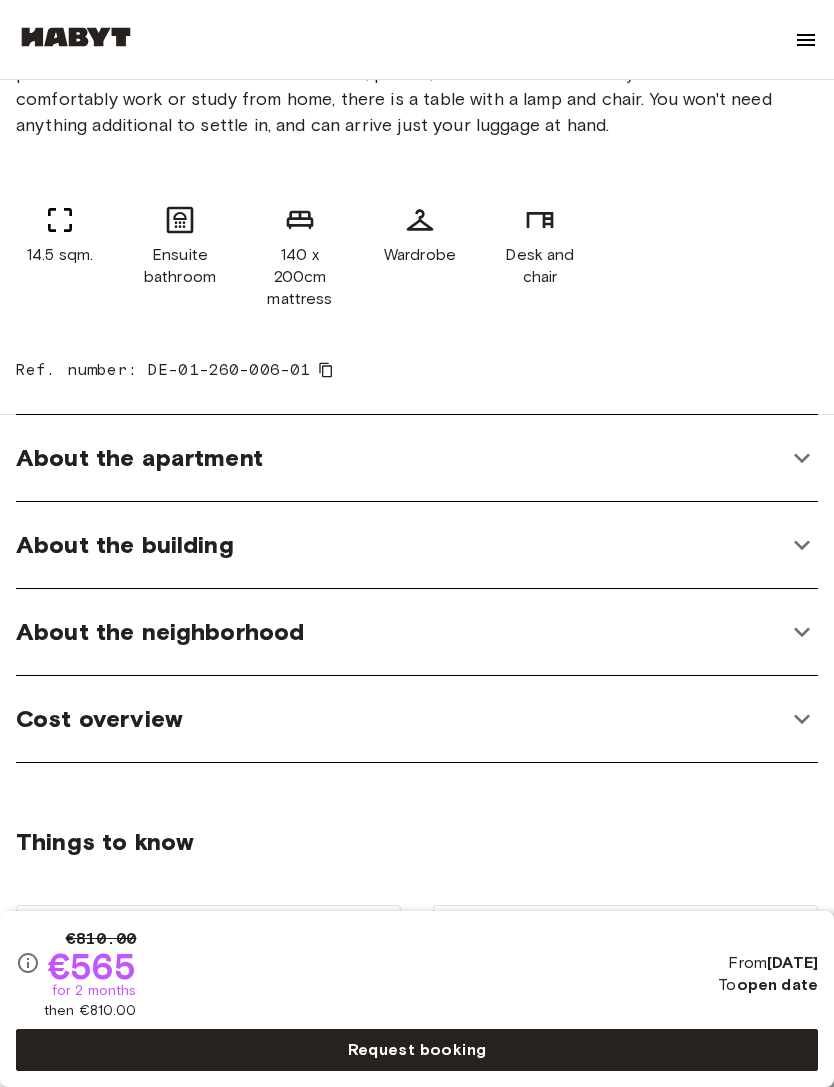 scroll, scrollTop: 881, scrollLeft: 0, axis: vertical 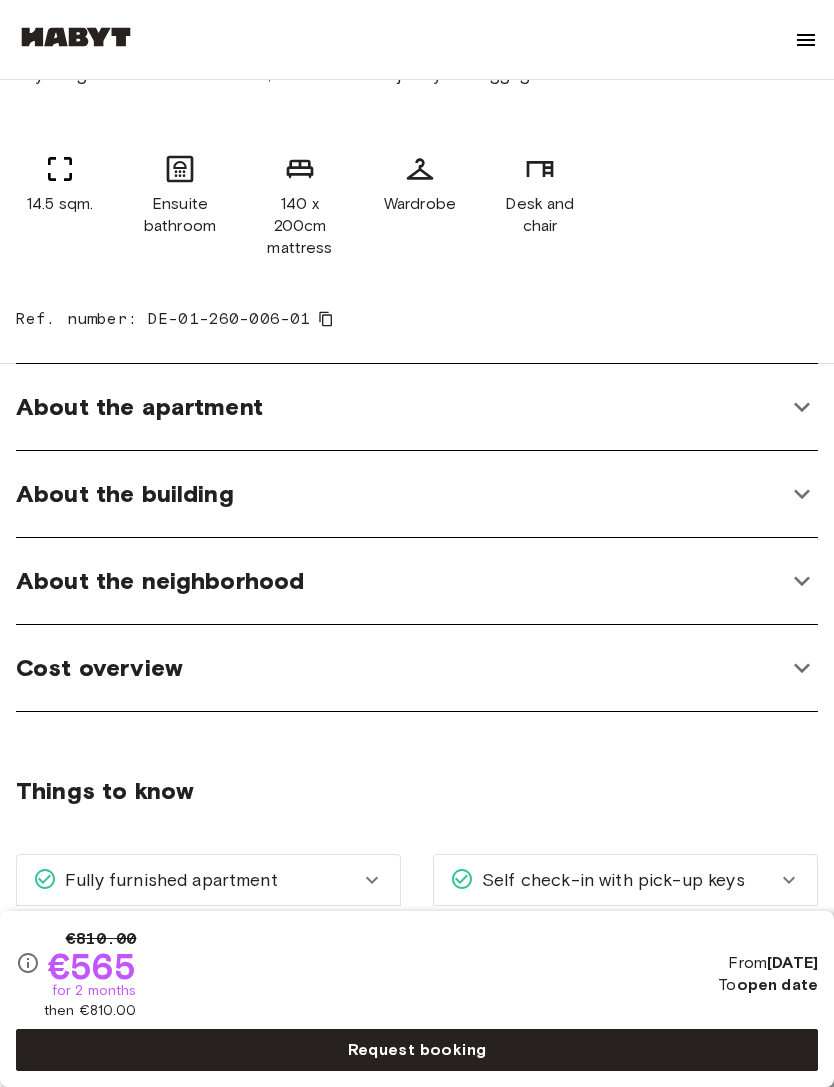 click on "About the apartment" at bounding box center (417, 407) 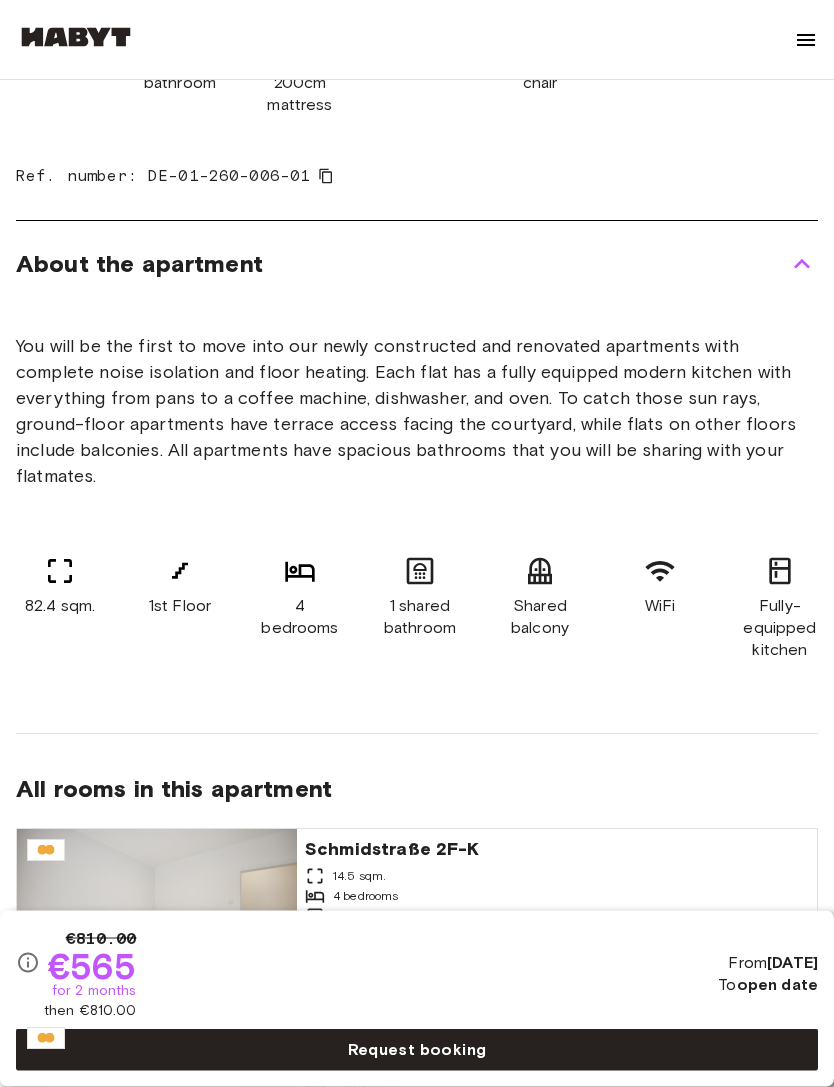scroll, scrollTop: 1020, scrollLeft: 0, axis: vertical 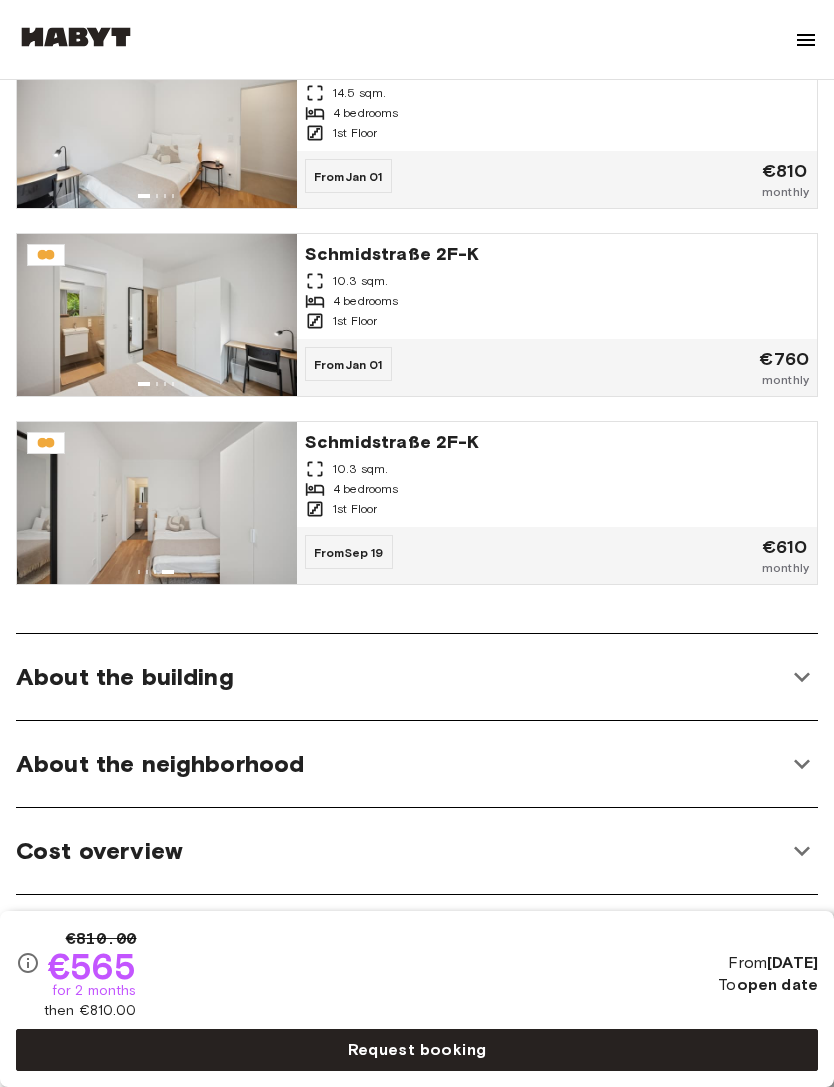 click on "About the building" at bounding box center (125, 677) 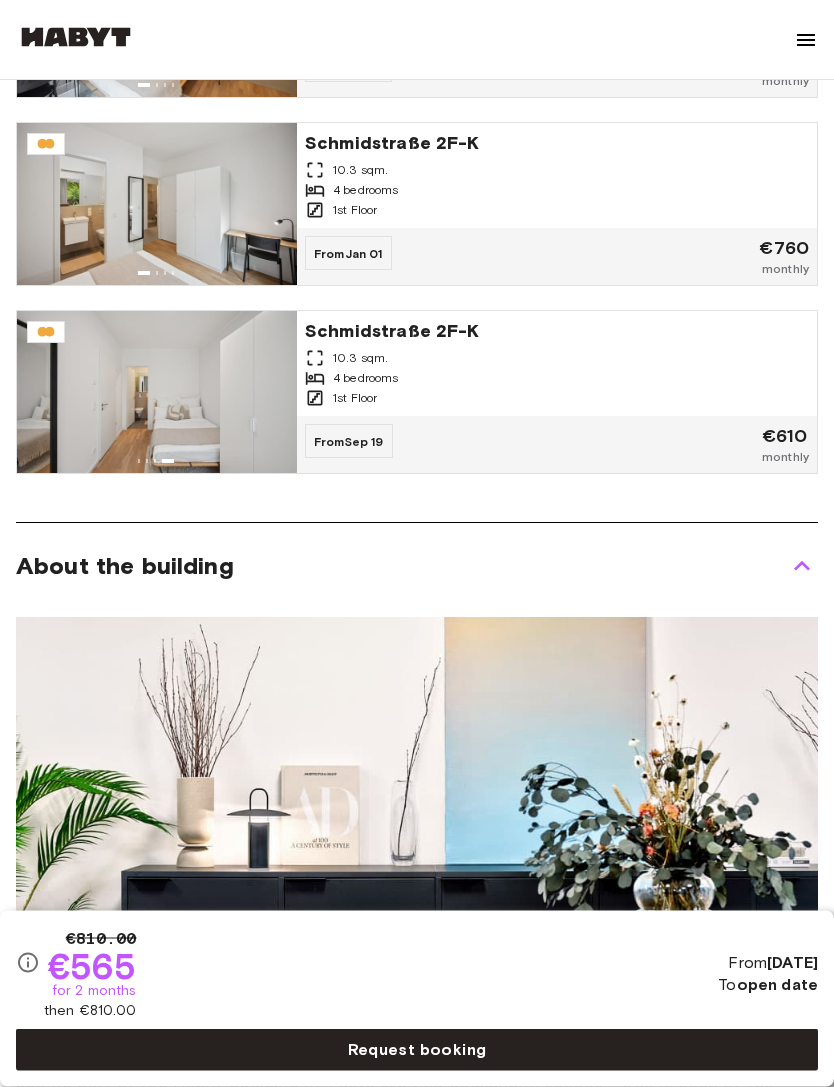 click on "About the building" at bounding box center (125, 567) 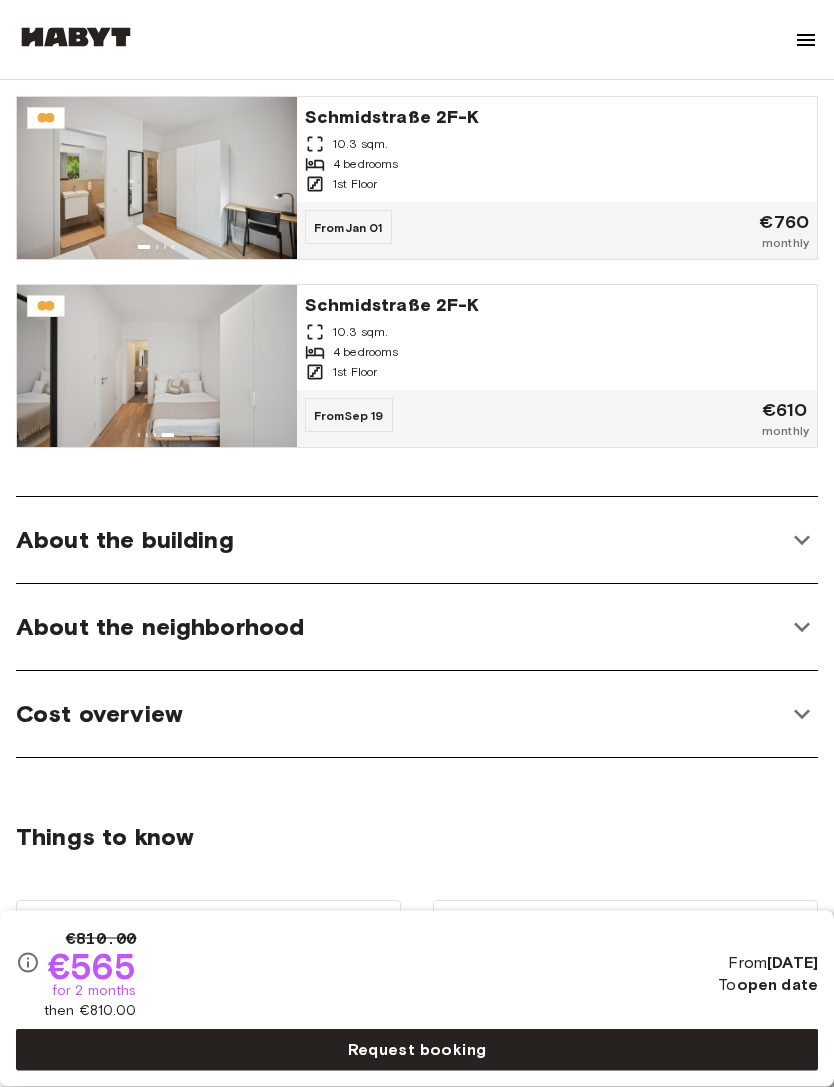 scroll, scrollTop: 2135, scrollLeft: 0, axis: vertical 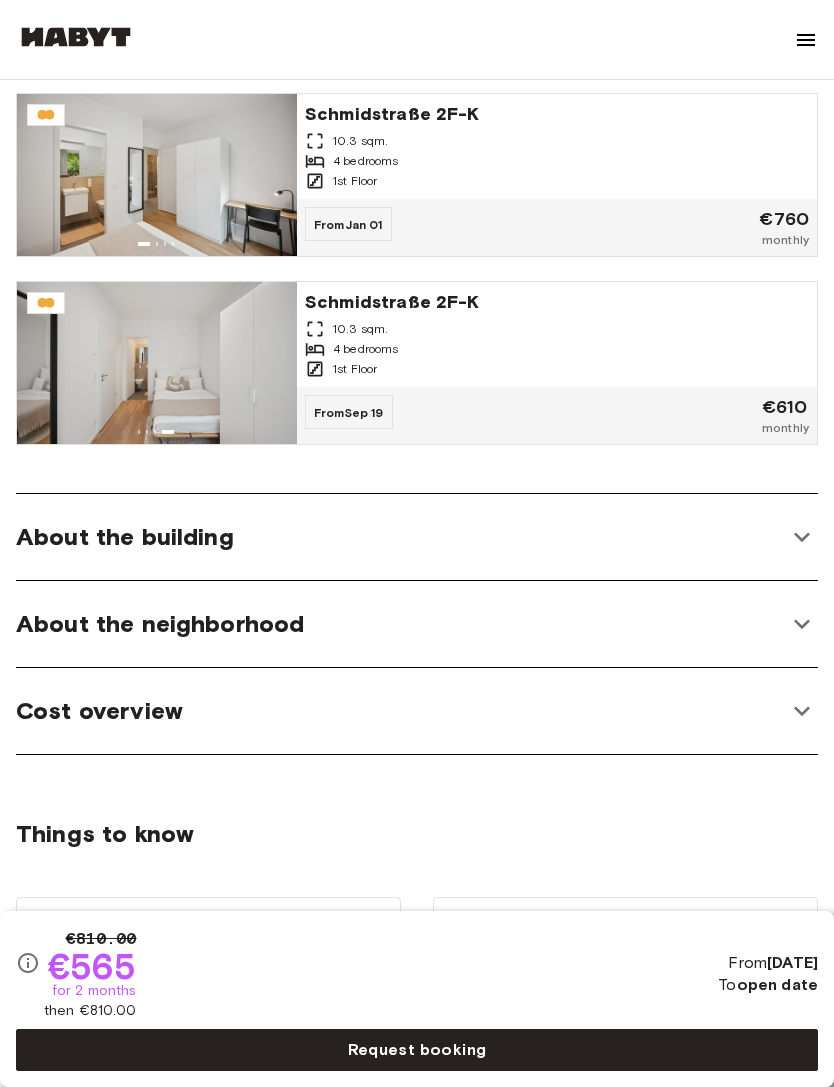 click on "Schmidstraße 2F-K" at bounding box center (557, 300) 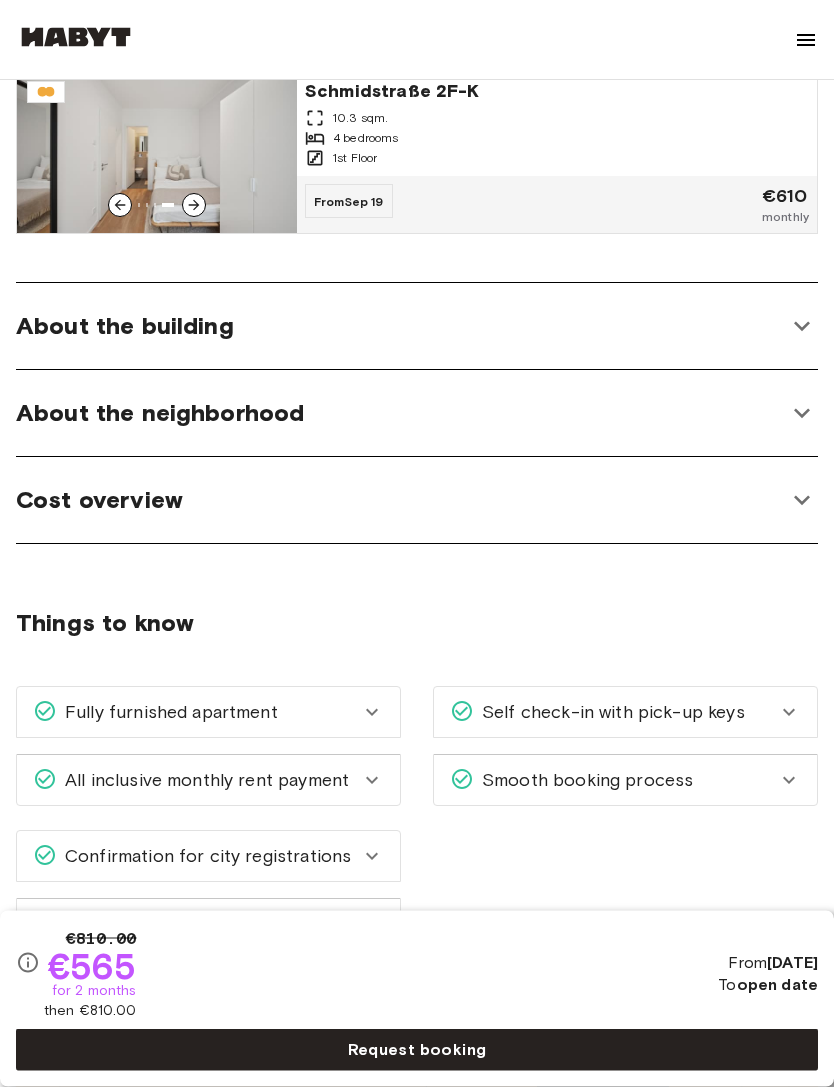 scroll, scrollTop: 2335, scrollLeft: 0, axis: vertical 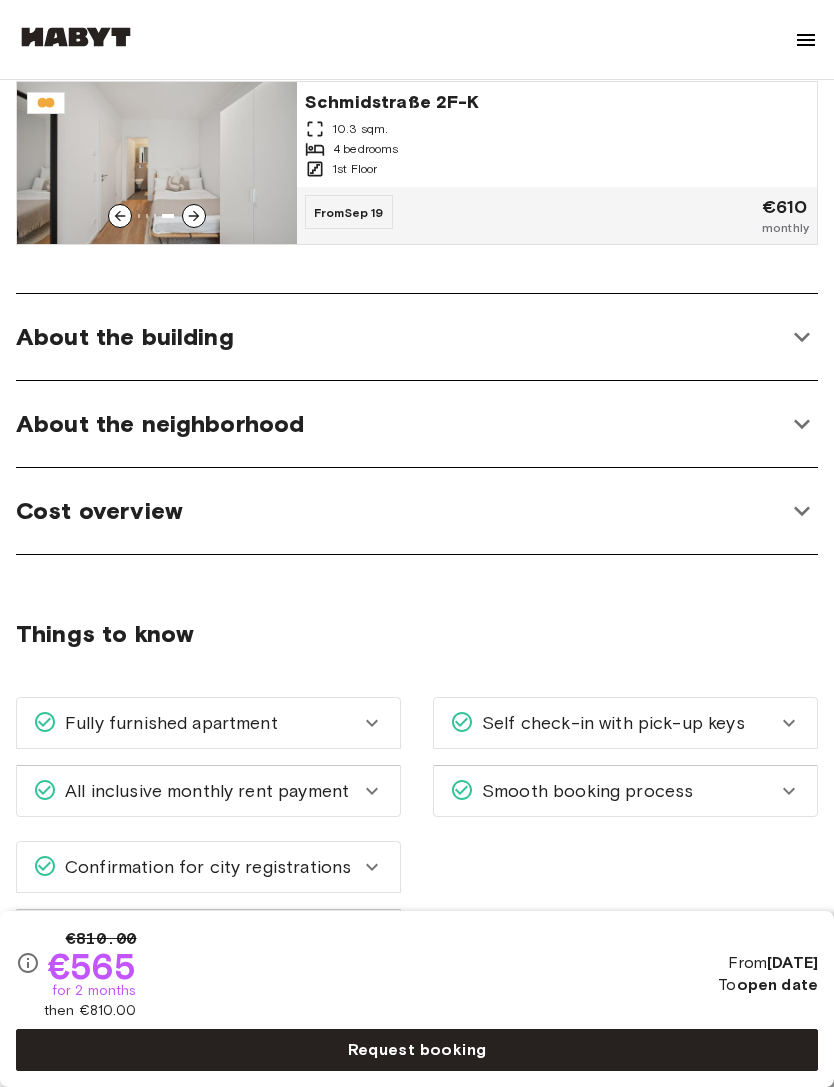 click on "About the neighborhood" at bounding box center [401, 424] 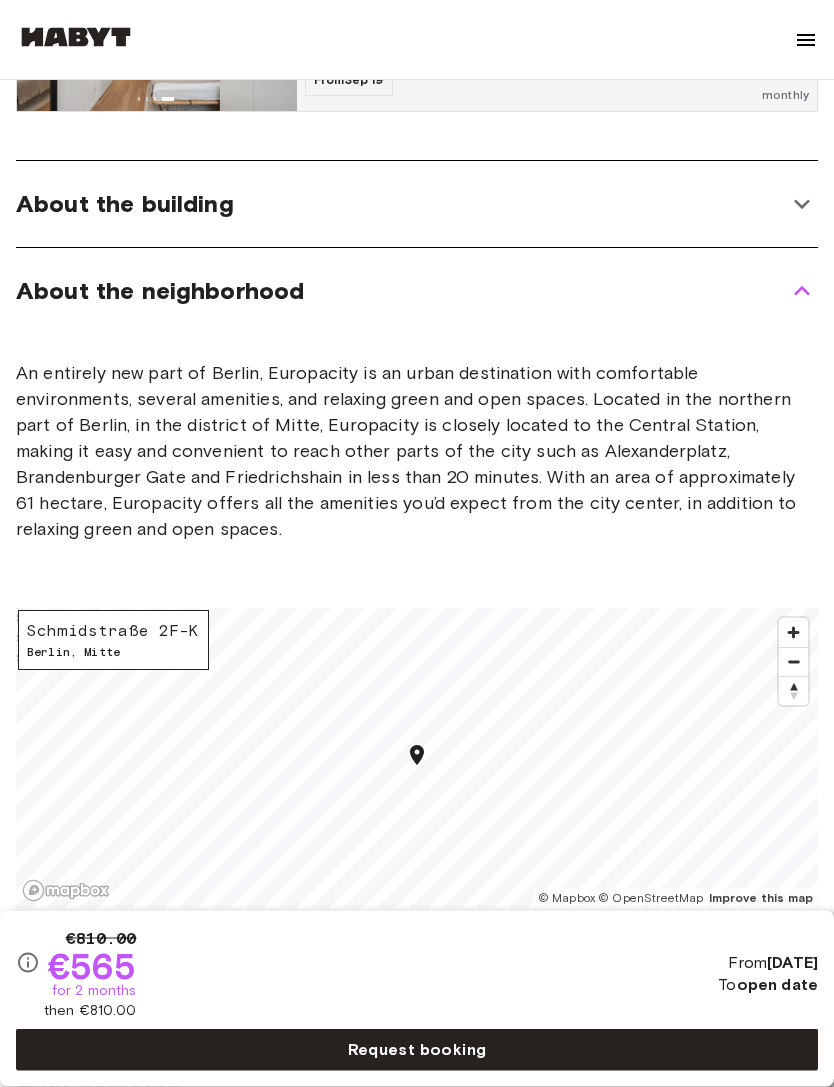 scroll, scrollTop: 2468, scrollLeft: 0, axis: vertical 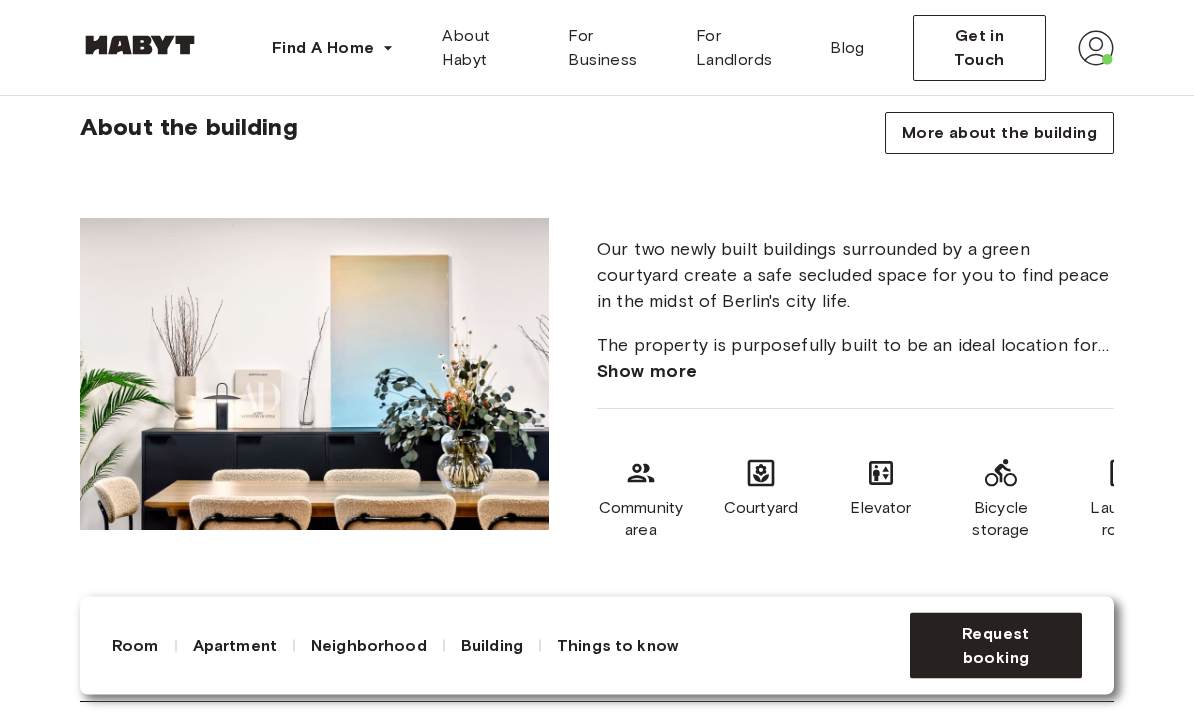 click on "Show more" at bounding box center [647, 372] 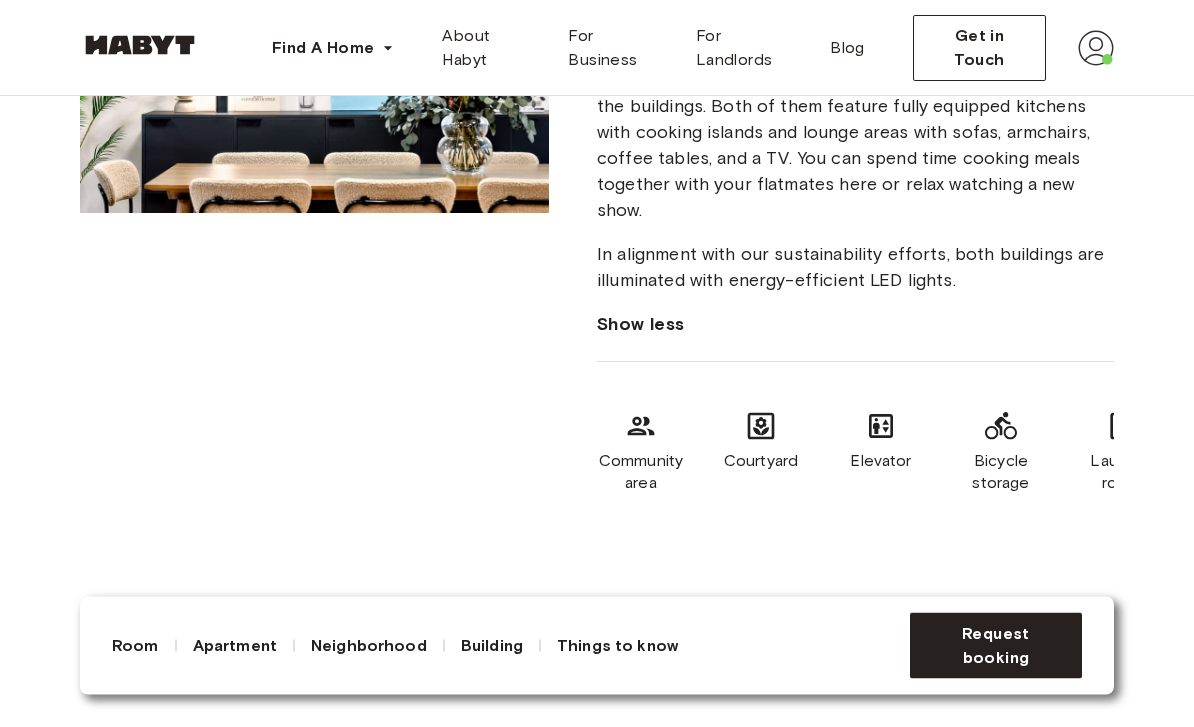 scroll, scrollTop: 2470, scrollLeft: 0, axis: vertical 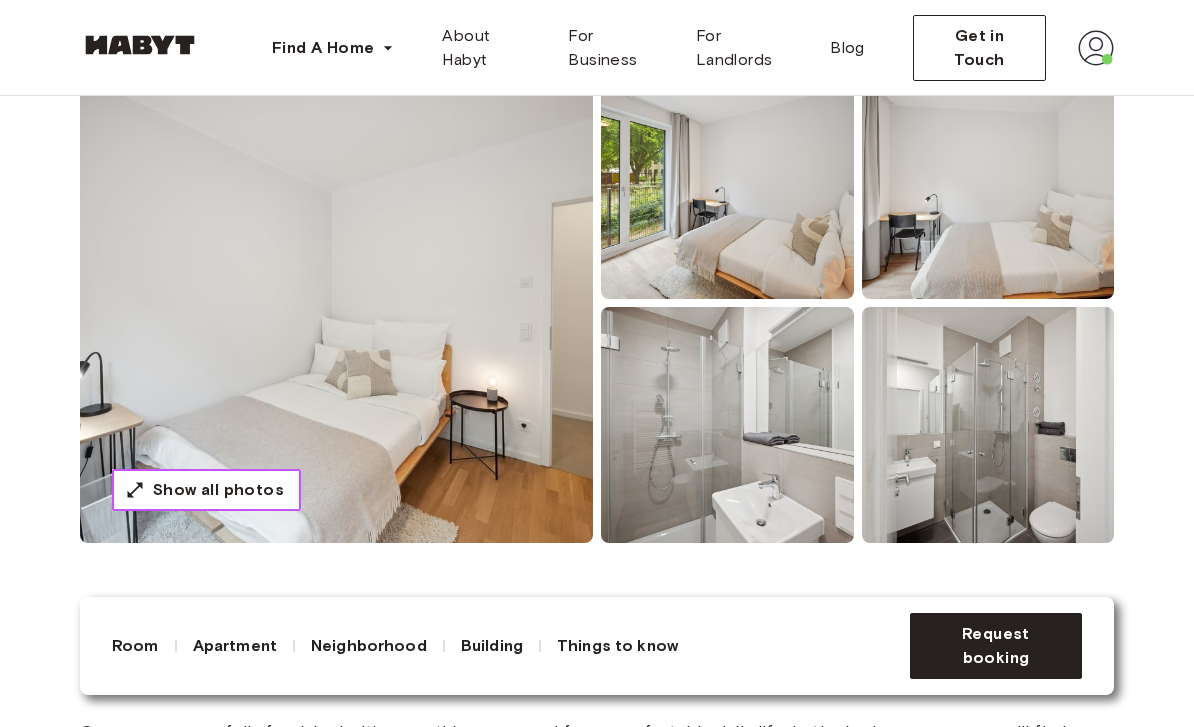 click on "Show all photos" at bounding box center (206, 490) 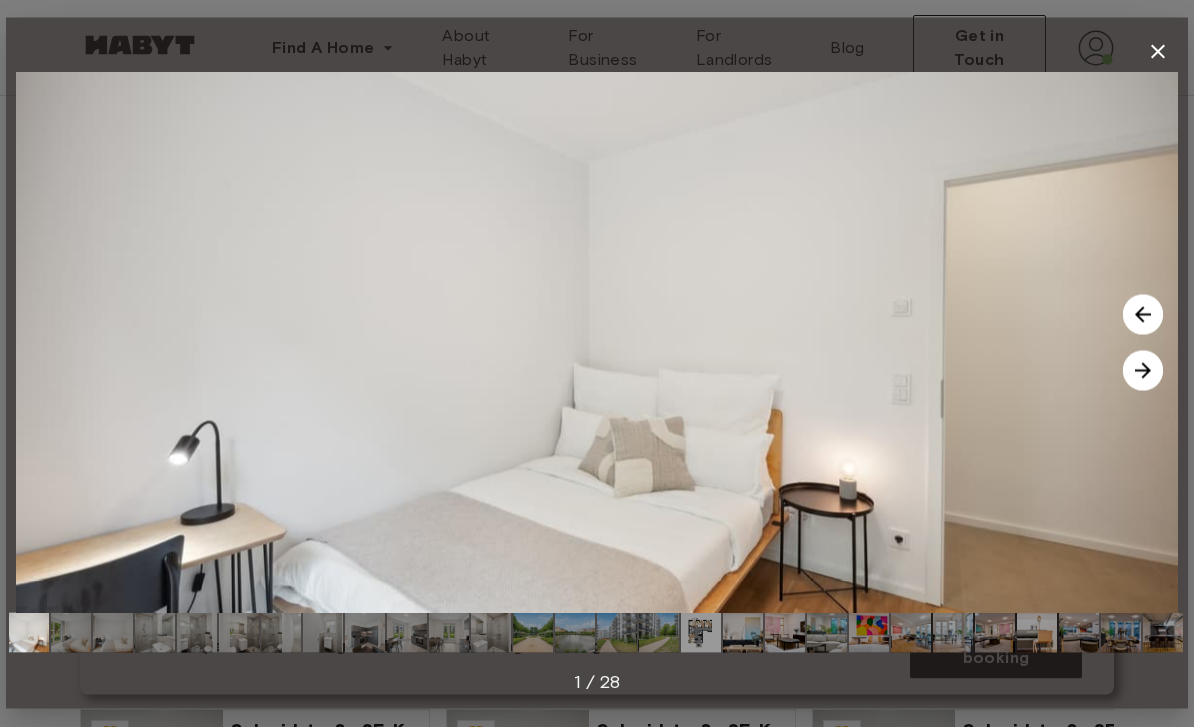click at bounding box center [701, 633] 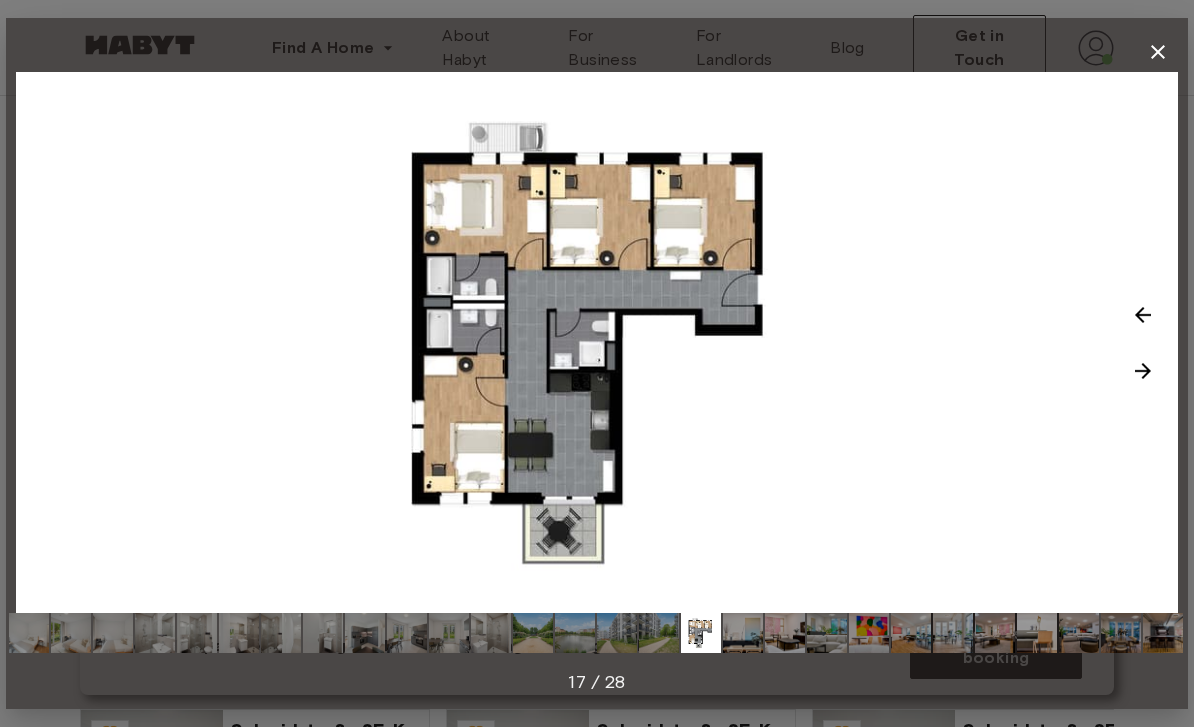 click 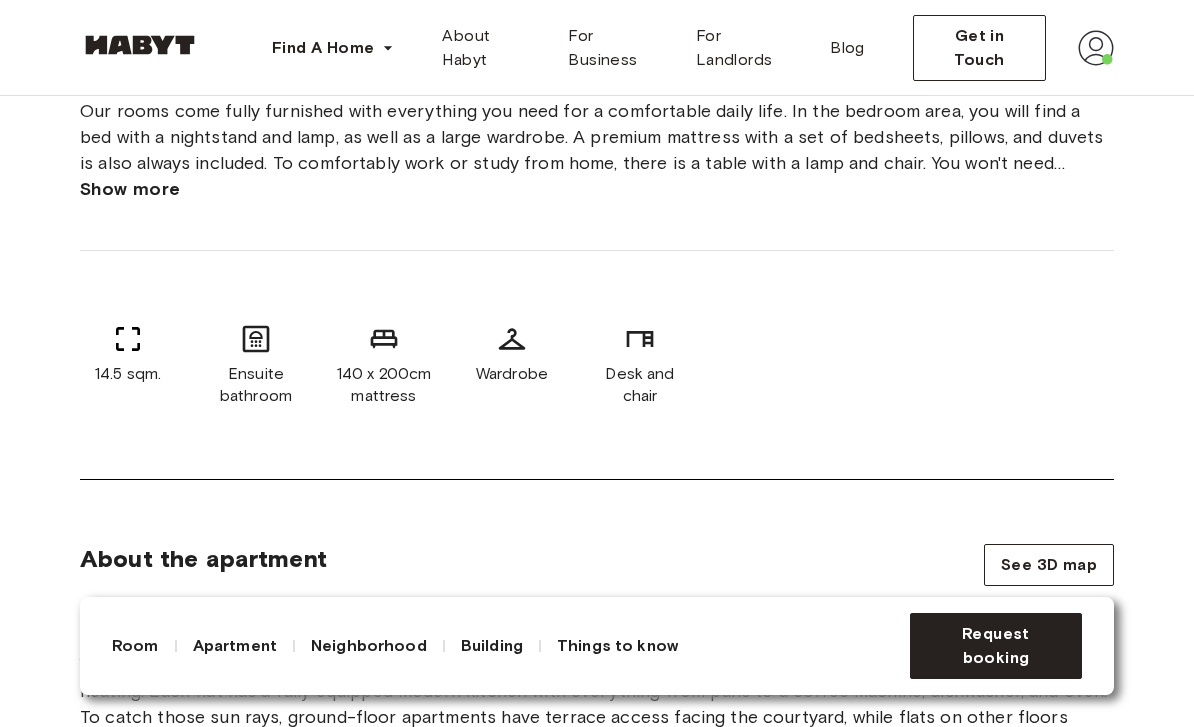 scroll, scrollTop: 743, scrollLeft: 0, axis: vertical 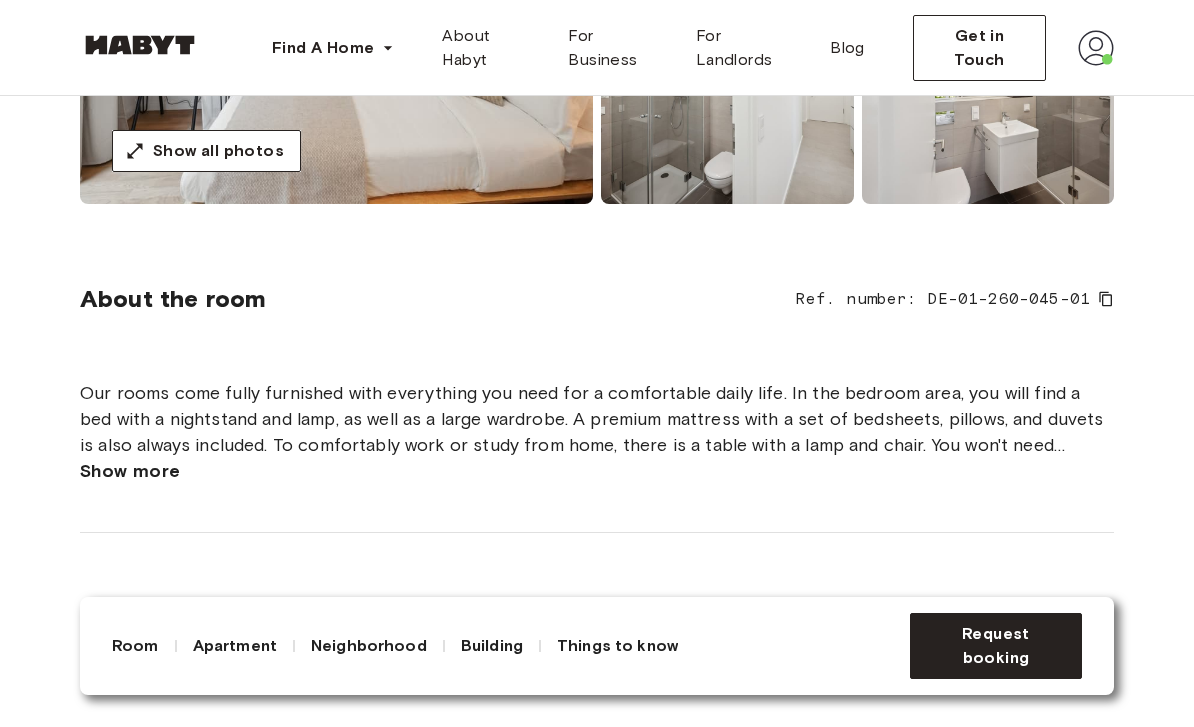 click on "Our rooms come fully furnished with everything you need for a comfortable daily life. In the bedroom area, you will find a bed with a nightstand and lamp, as well as a large wardrobe. A premium mattress with a set of bedsheets, pillows, and duvets is also always included. To comfortably work or study from home, there is a table with a lamp and chair. You won't need anything additional to settle in, and can arrive just your luggage at hand." at bounding box center (597, 419) 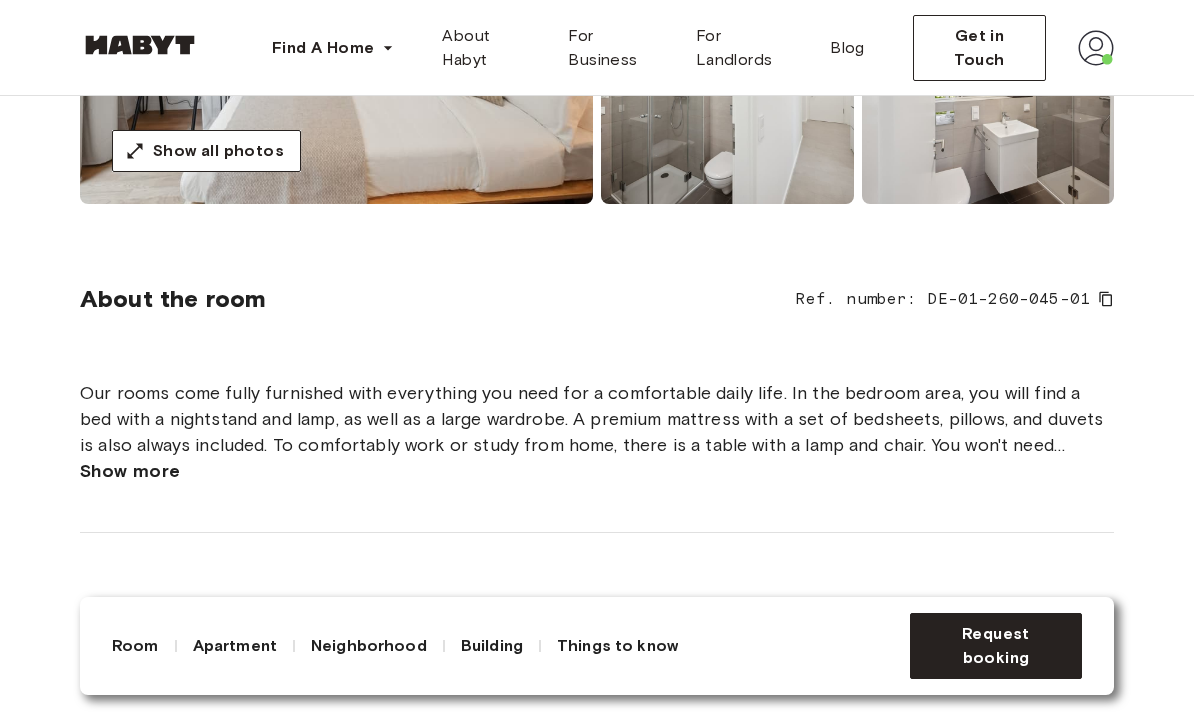 click on "Show more" at bounding box center [130, 471] 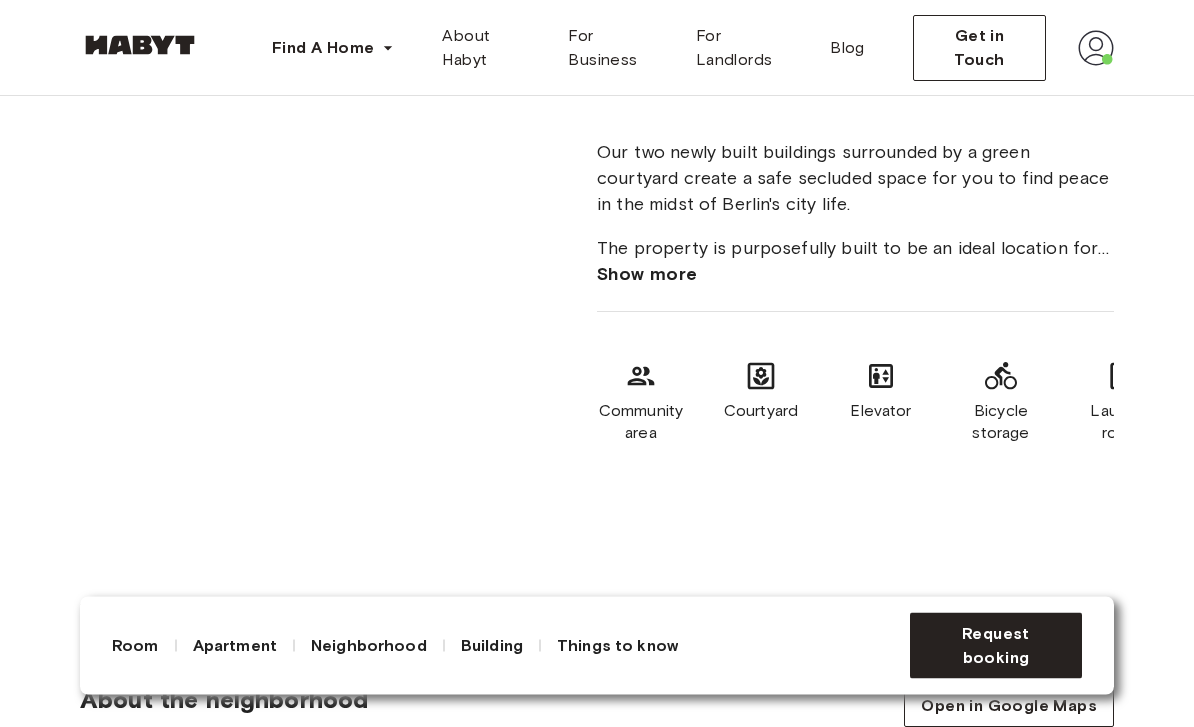 scroll, scrollTop: 2297, scrollLeft: 0, axis: vertical 